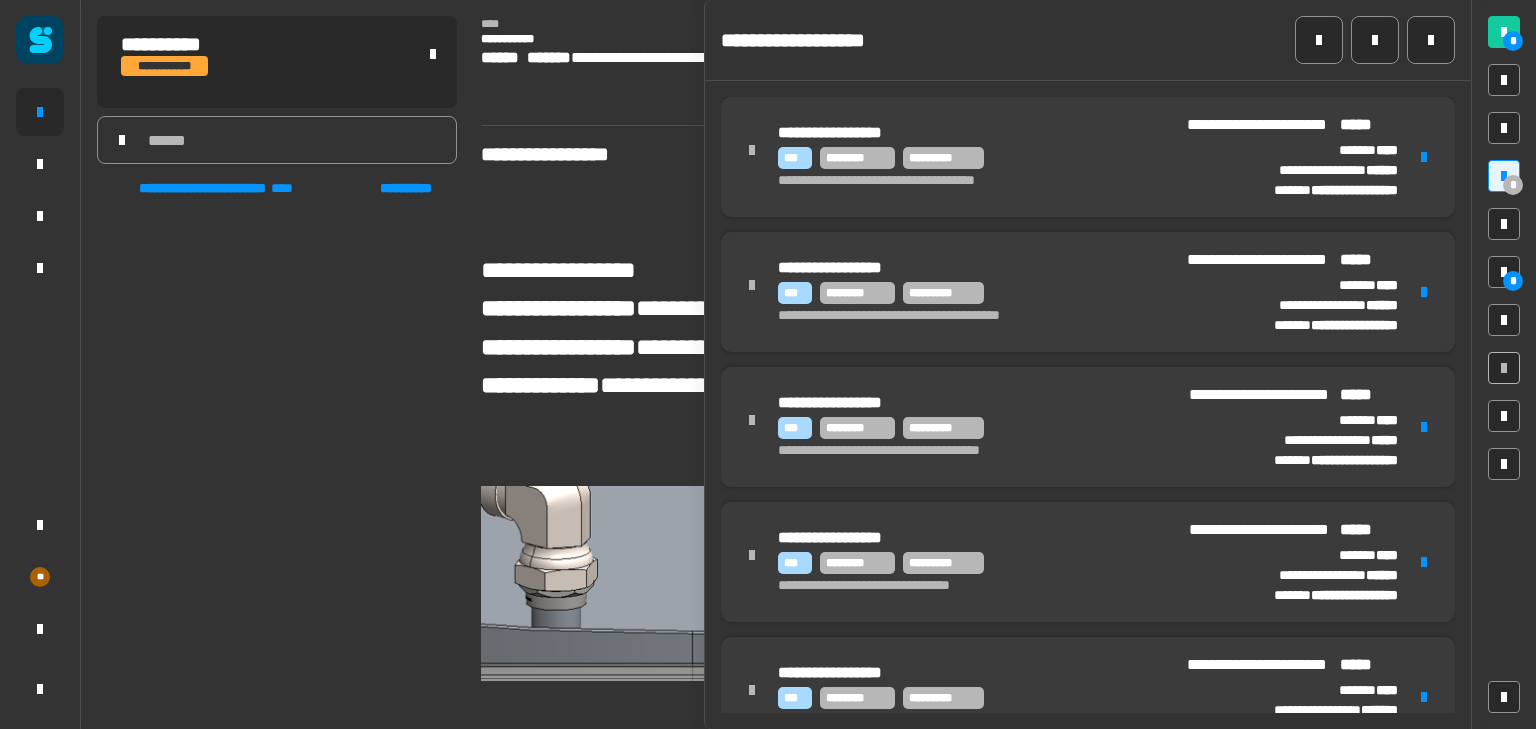 scroll, scrollTop: 0, scrollLeft: 0, axis: both 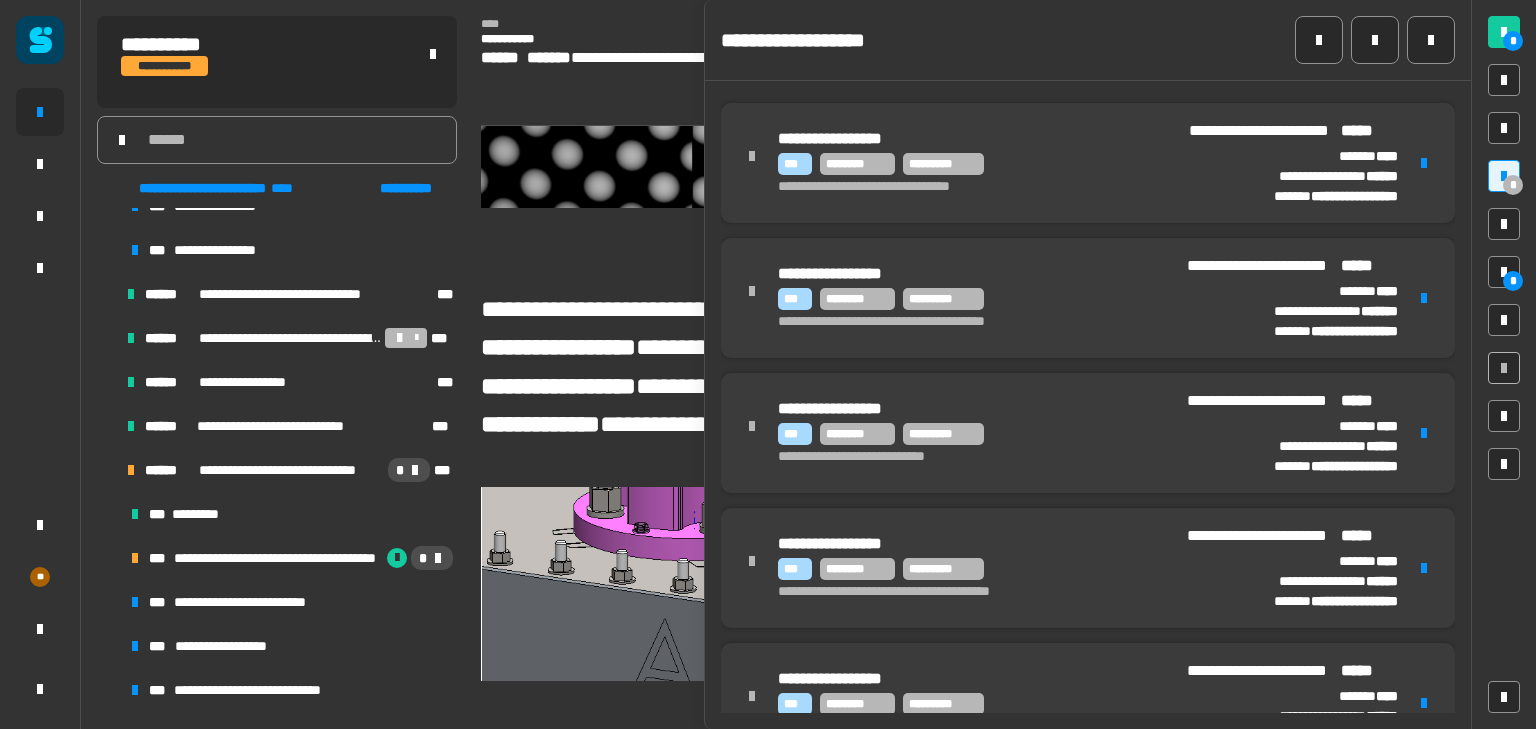 click at bounding box center [107, 426] 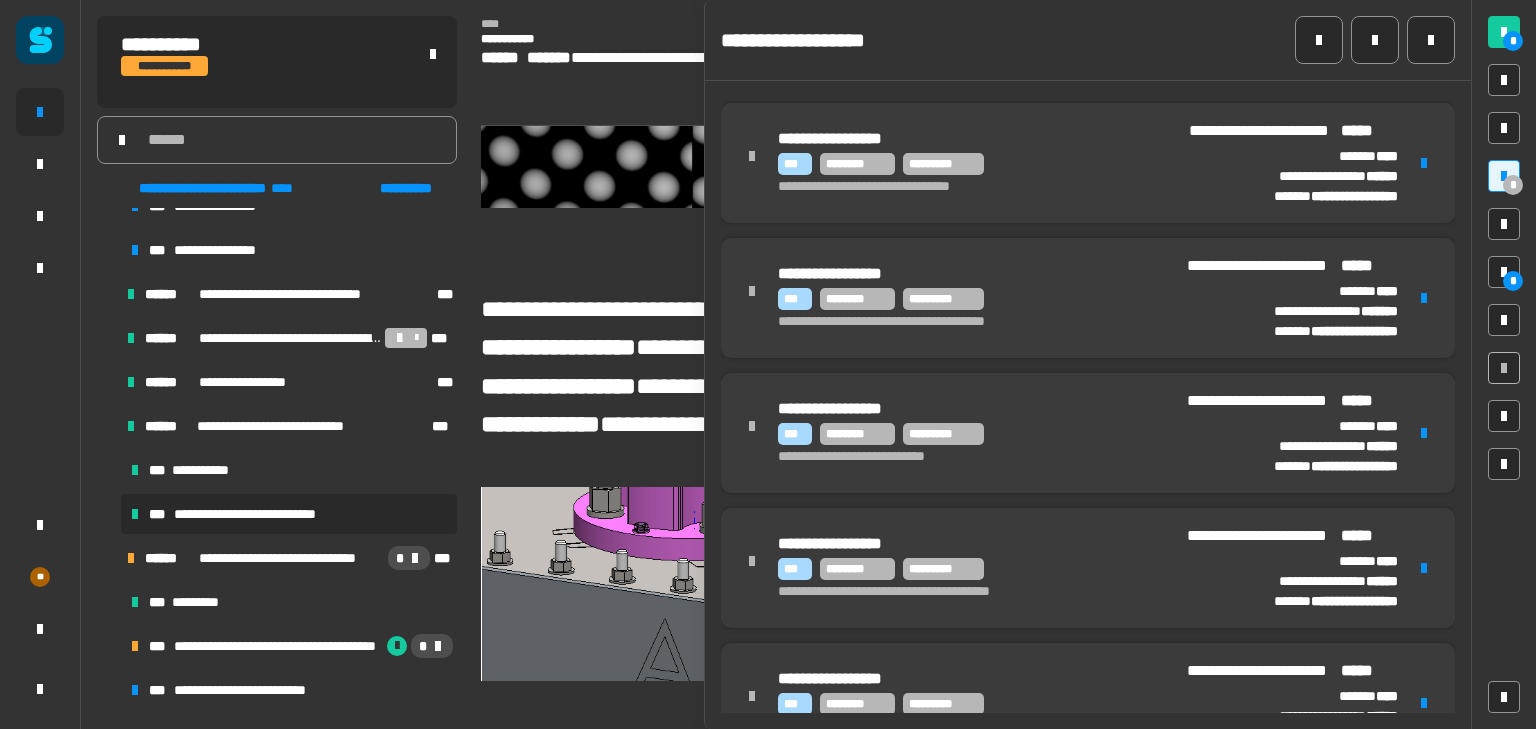 click on "**********" at bounding box center [271, 514] 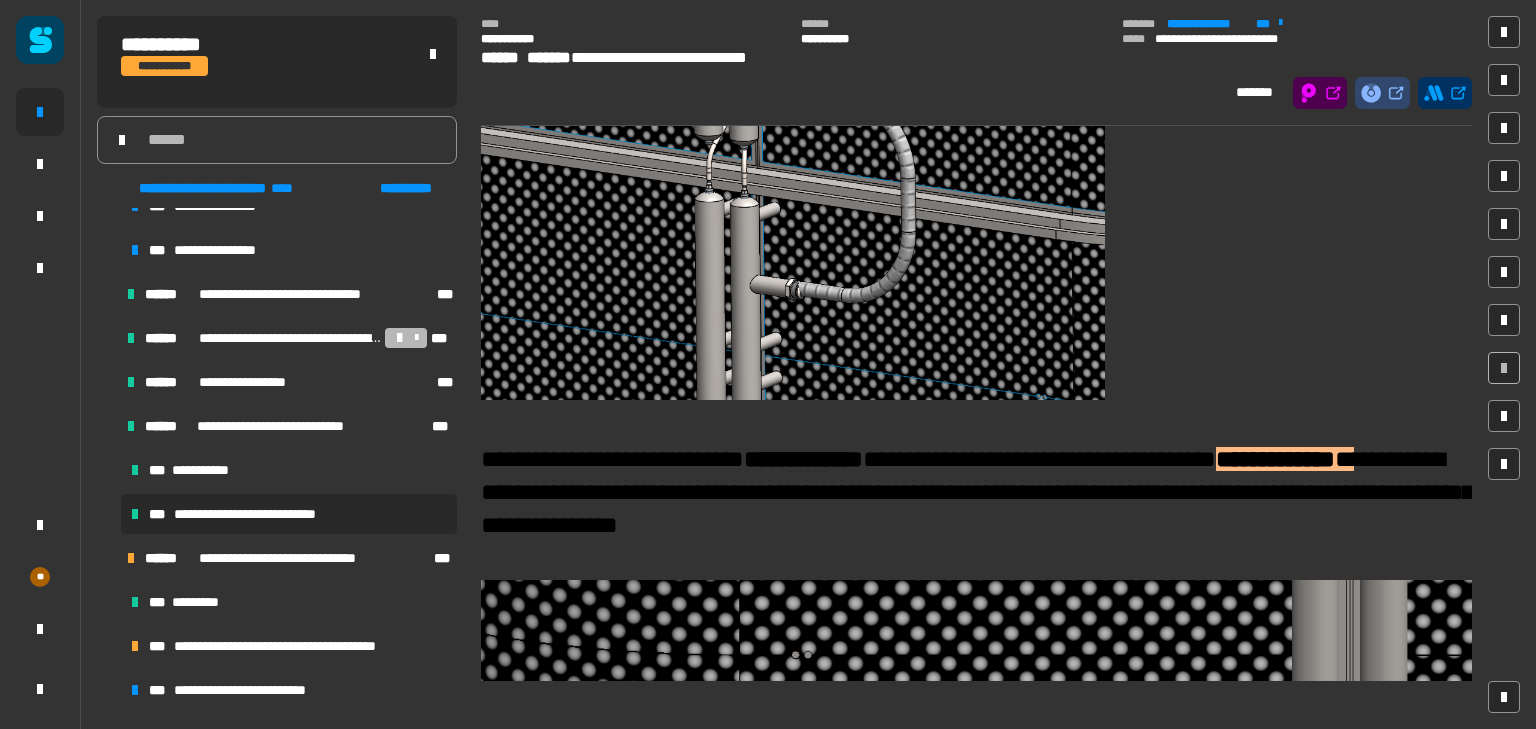 scroll, scrollTop: 923, scrollLeft: 0, axis: vertical 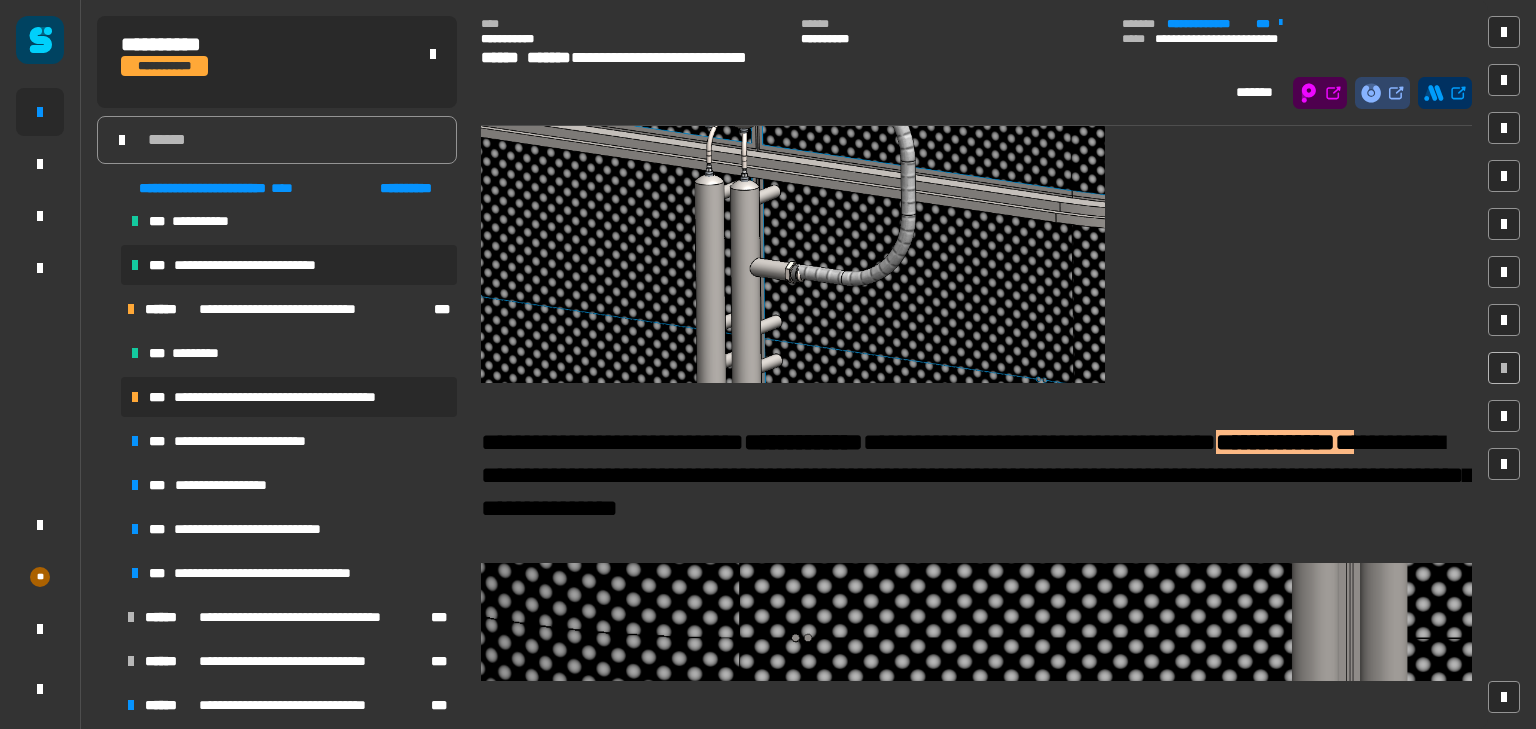 click on "**********" at bounding box center (297, 397) 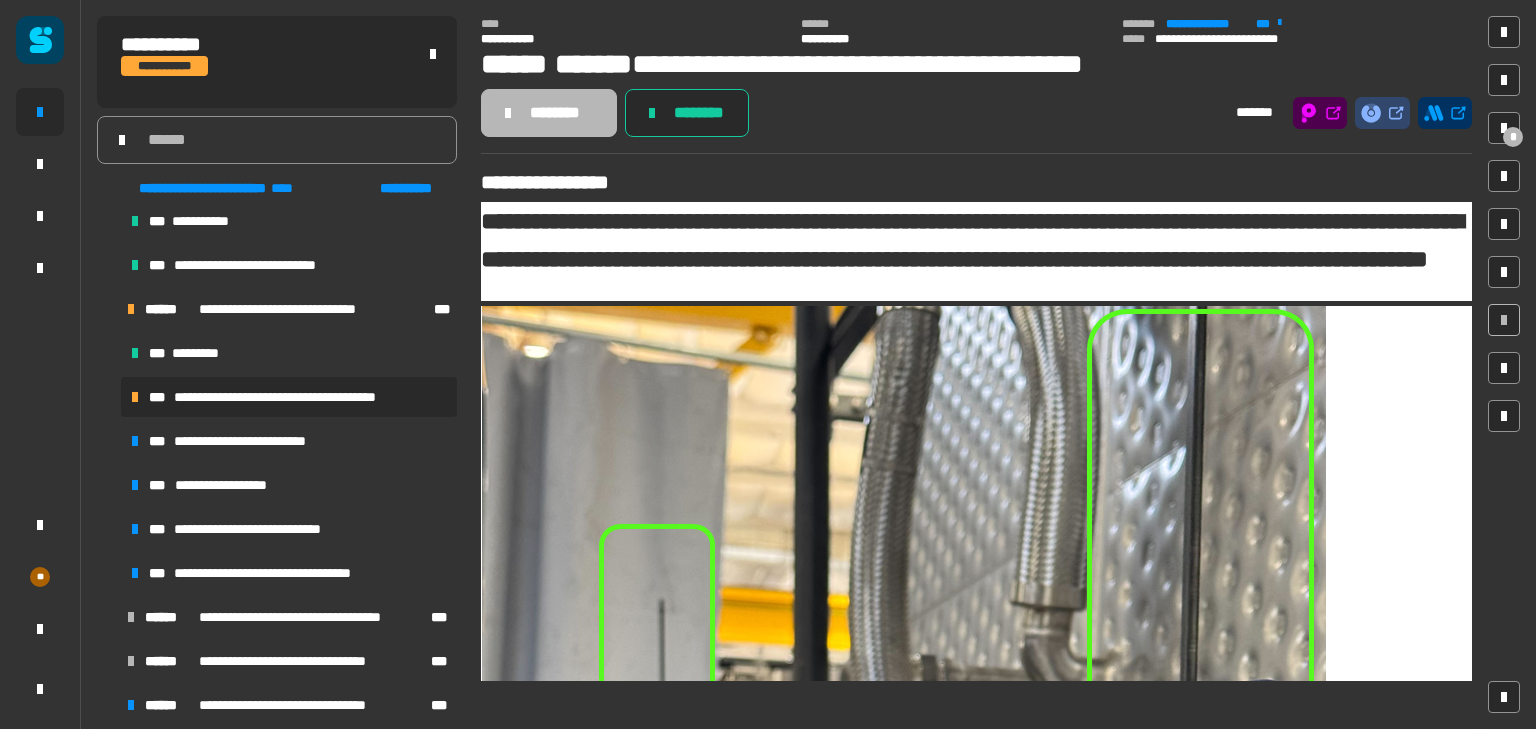 click on "**********" at bounding box center [297, 397] 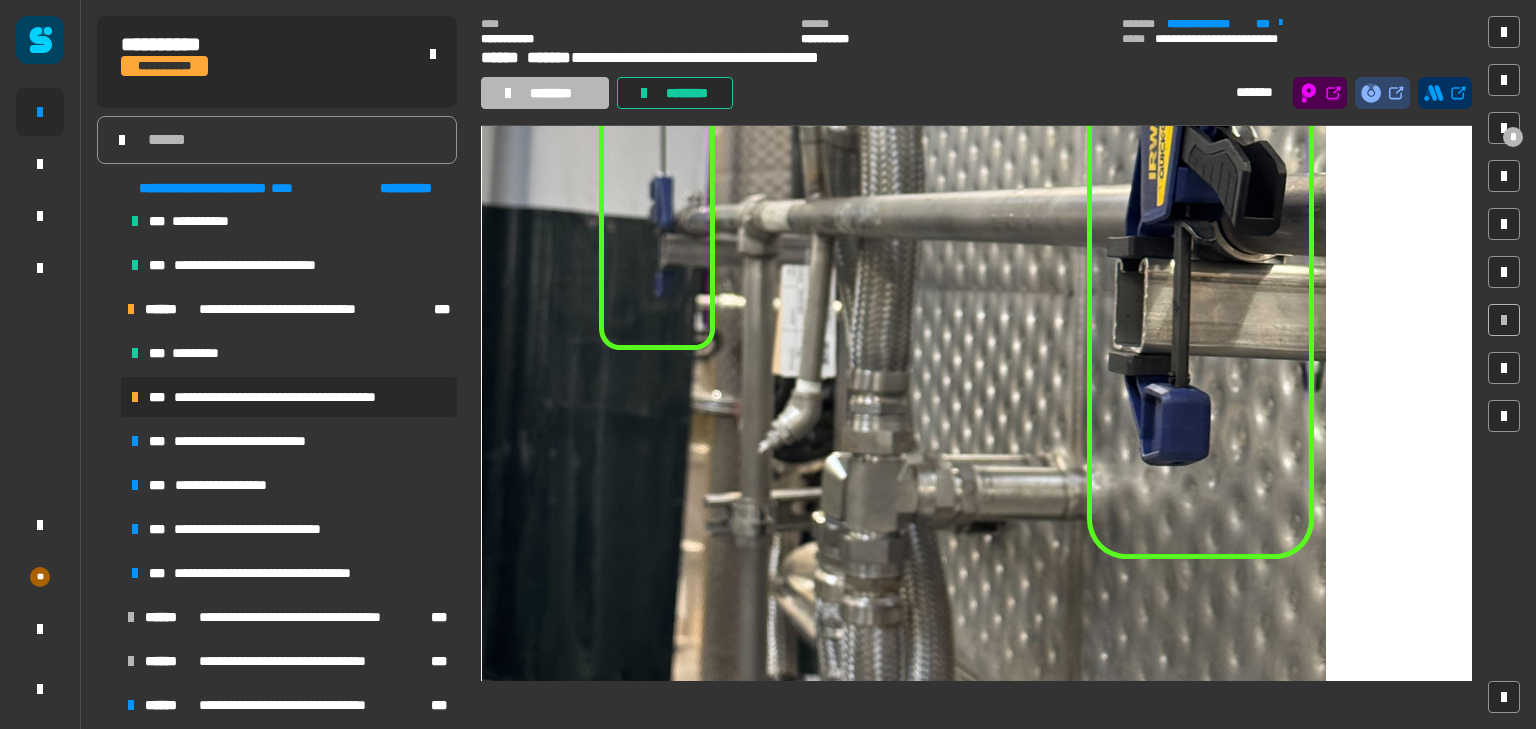 scroll, scrollTop: 157, scrollLeft: 0, axis: vertical 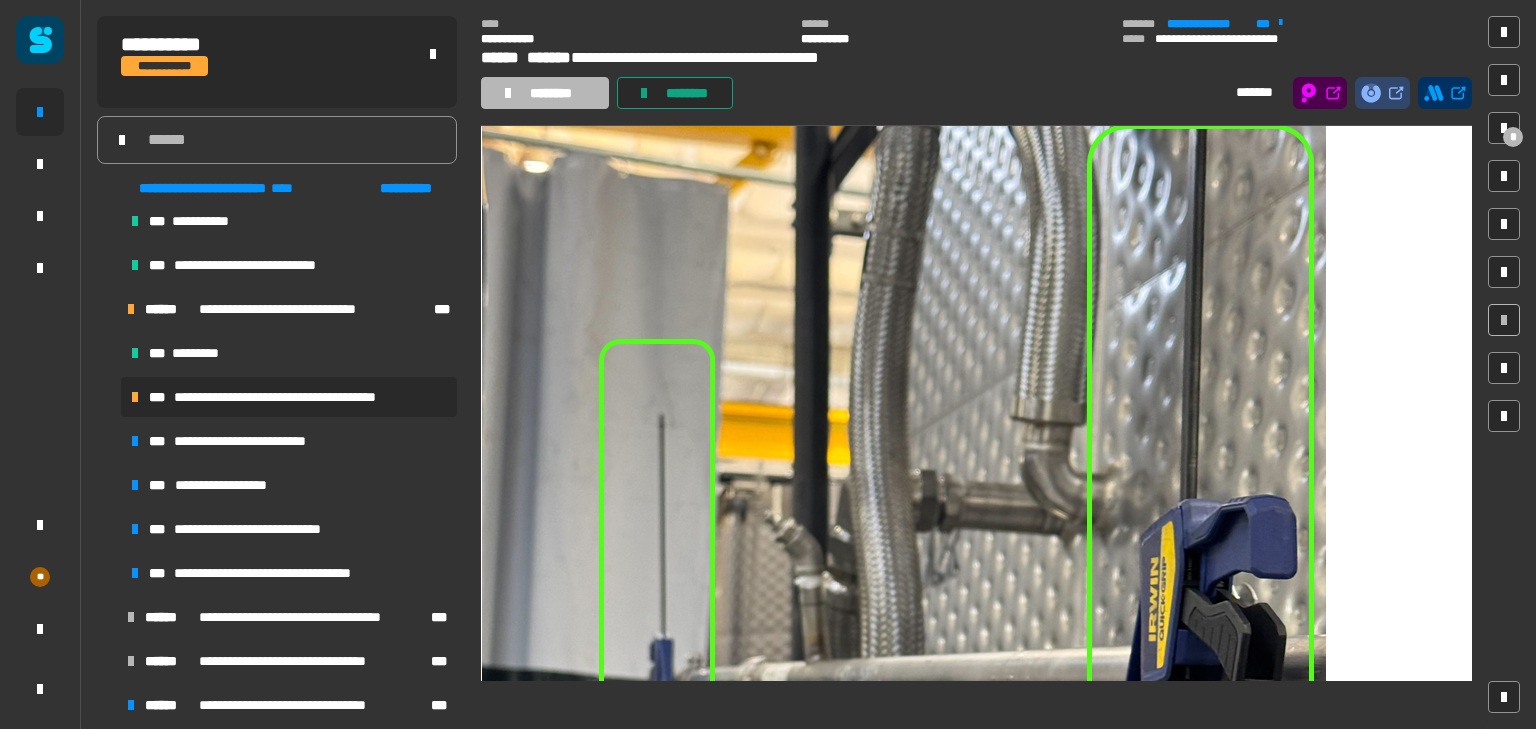 click on "********" 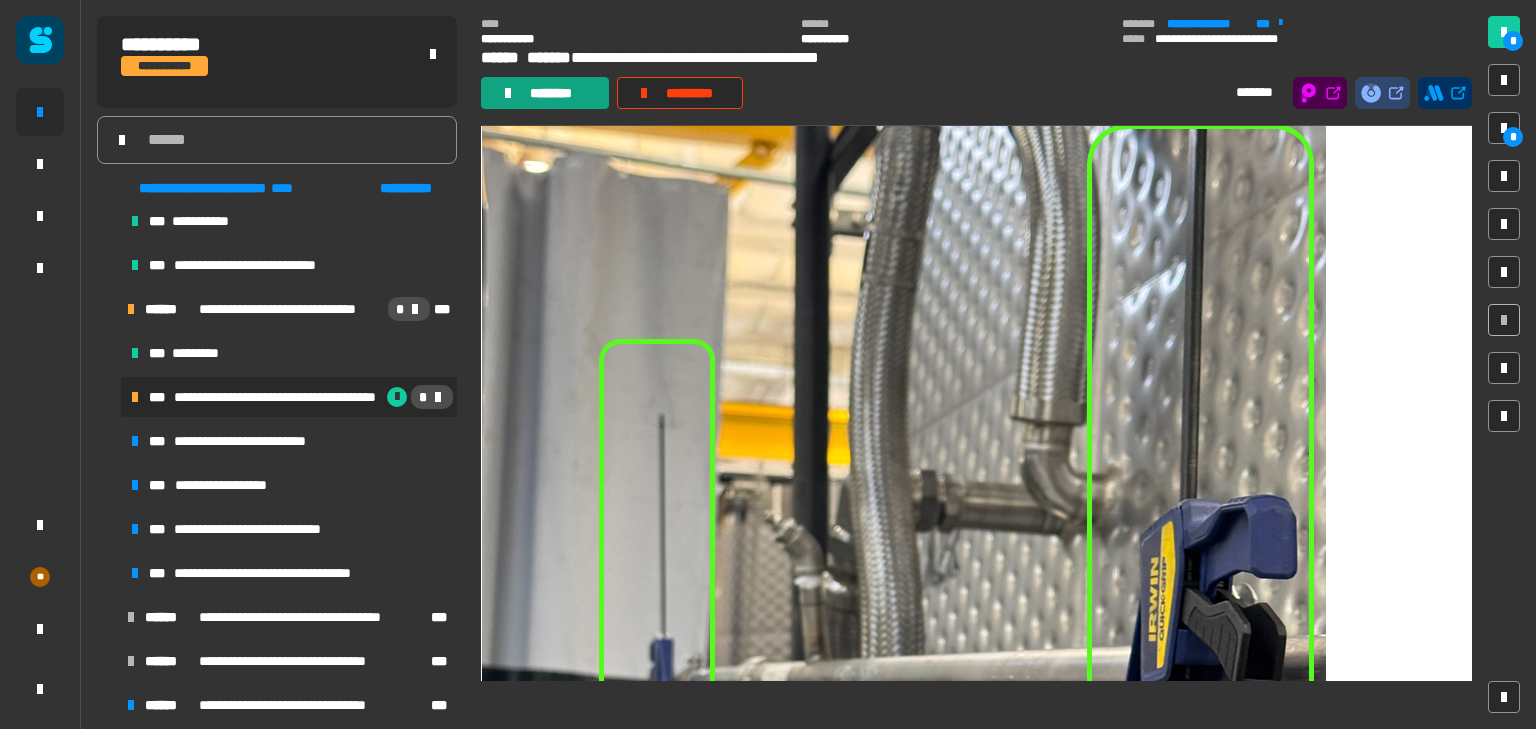 click on "********" 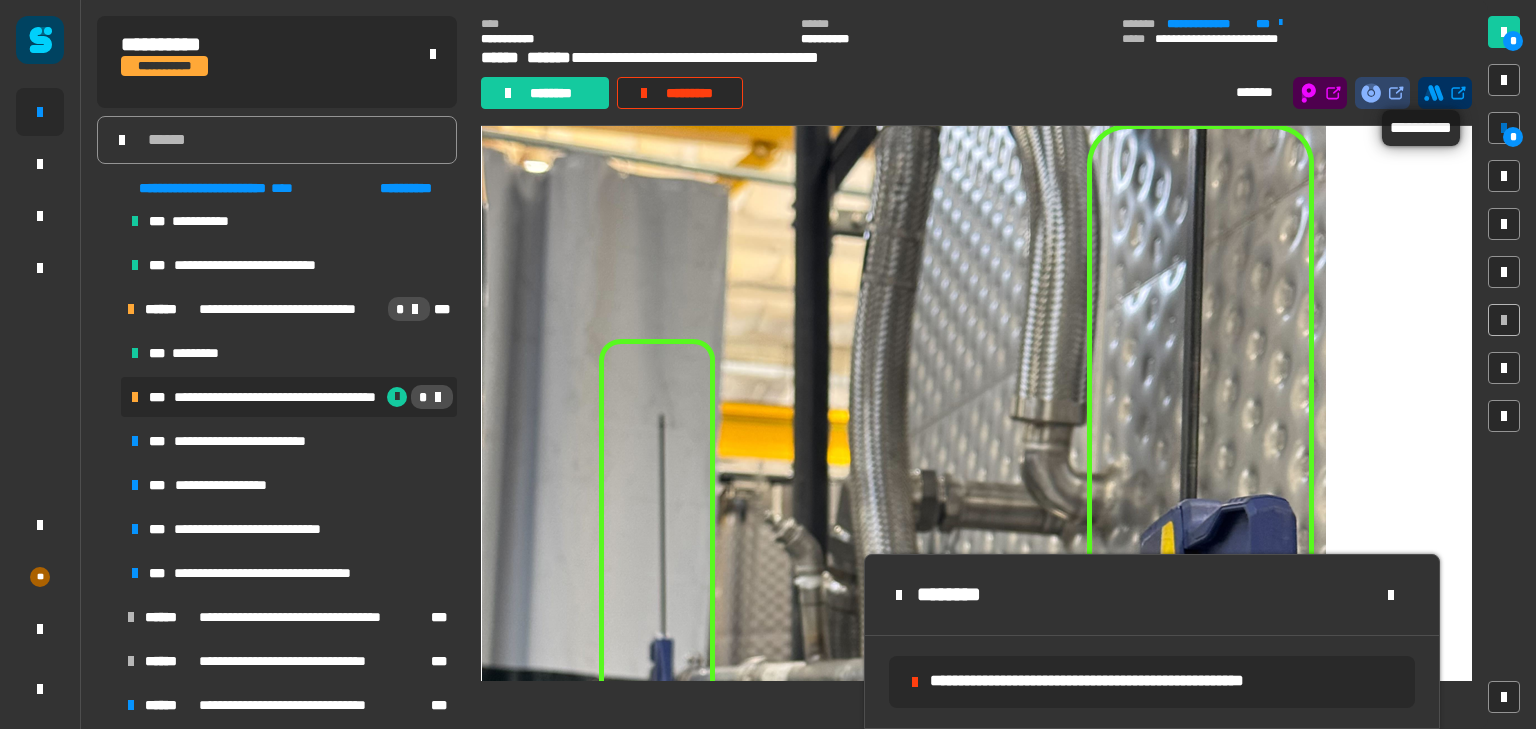 click at bounding box center (1504, 128) 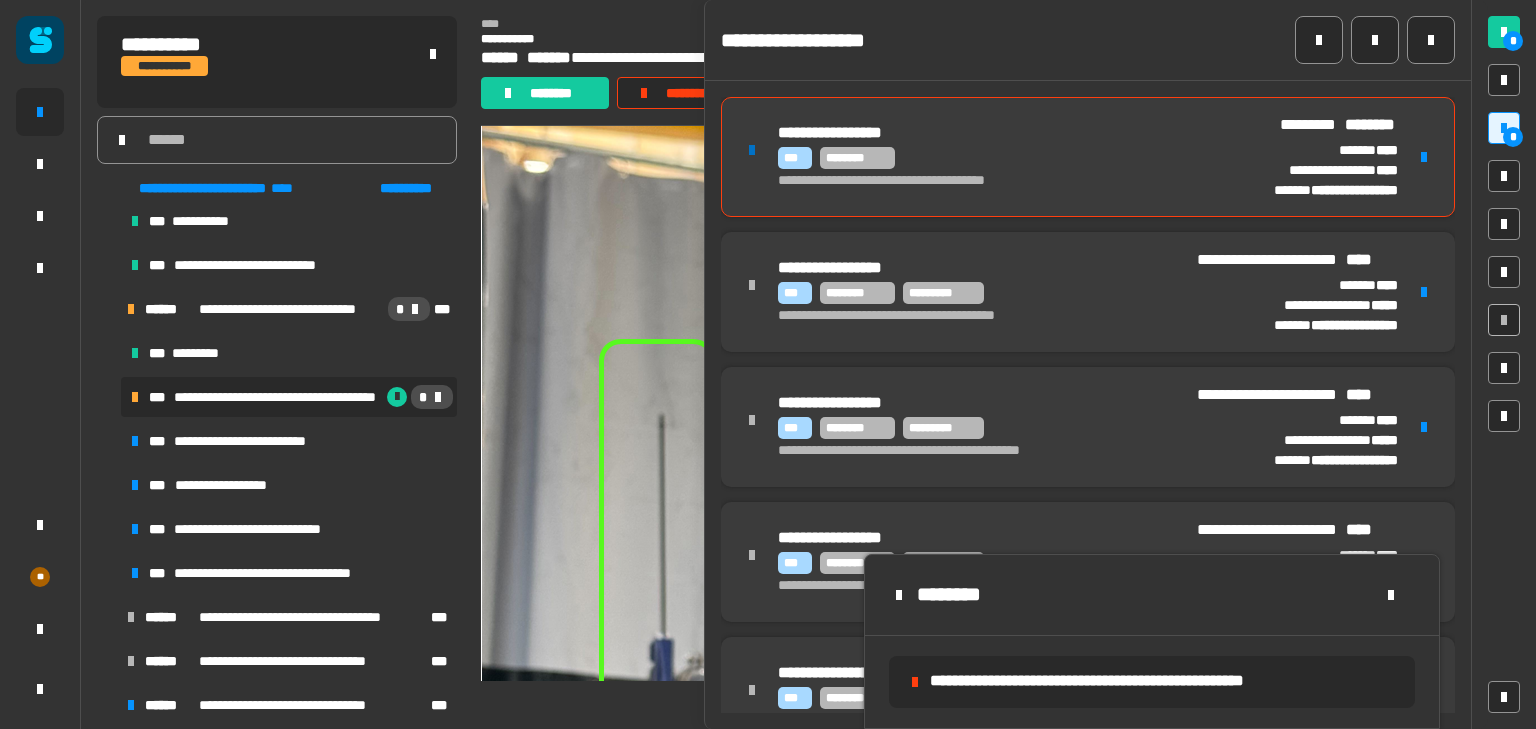 click at bounding box center [1424, 157] 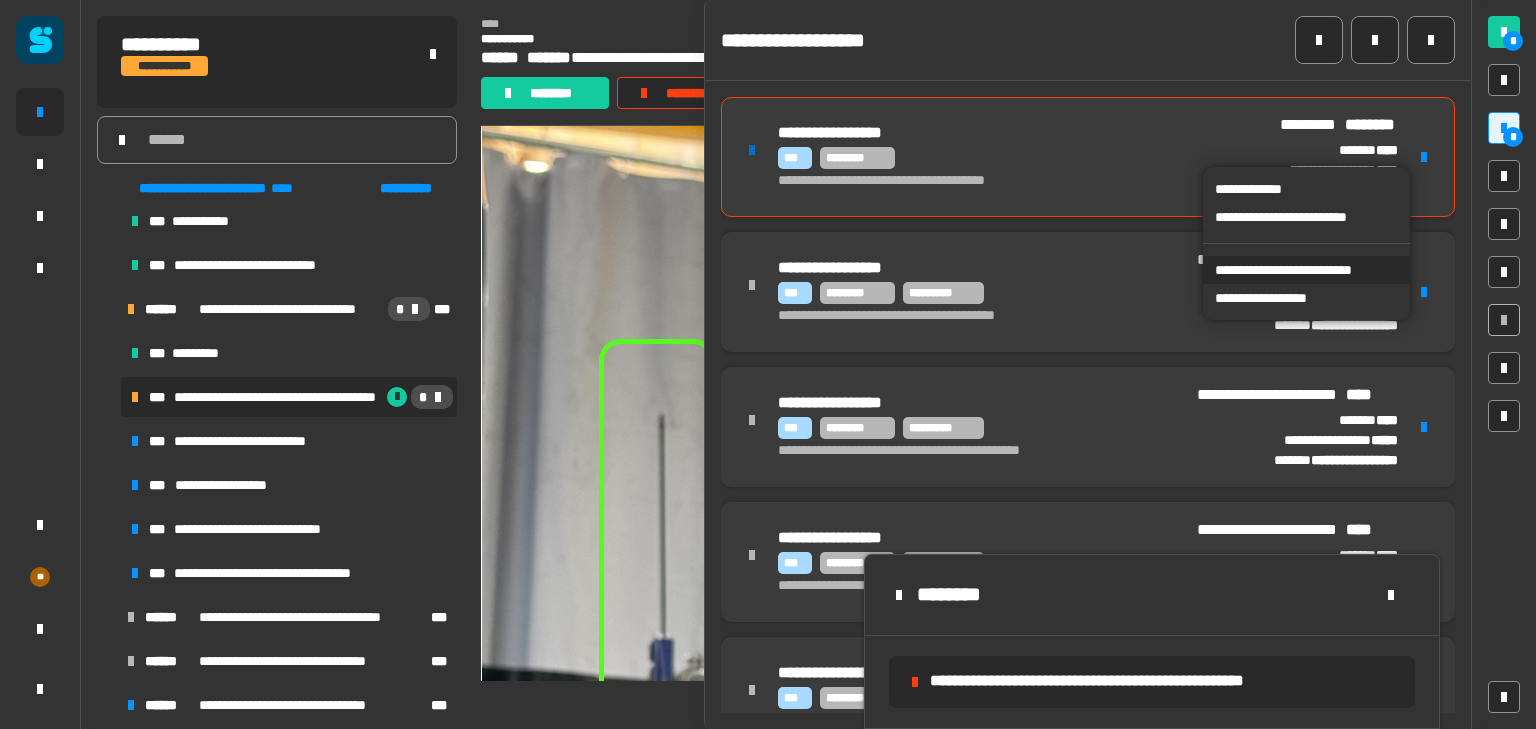 click on "**********" at bounding box center [1306, 270] 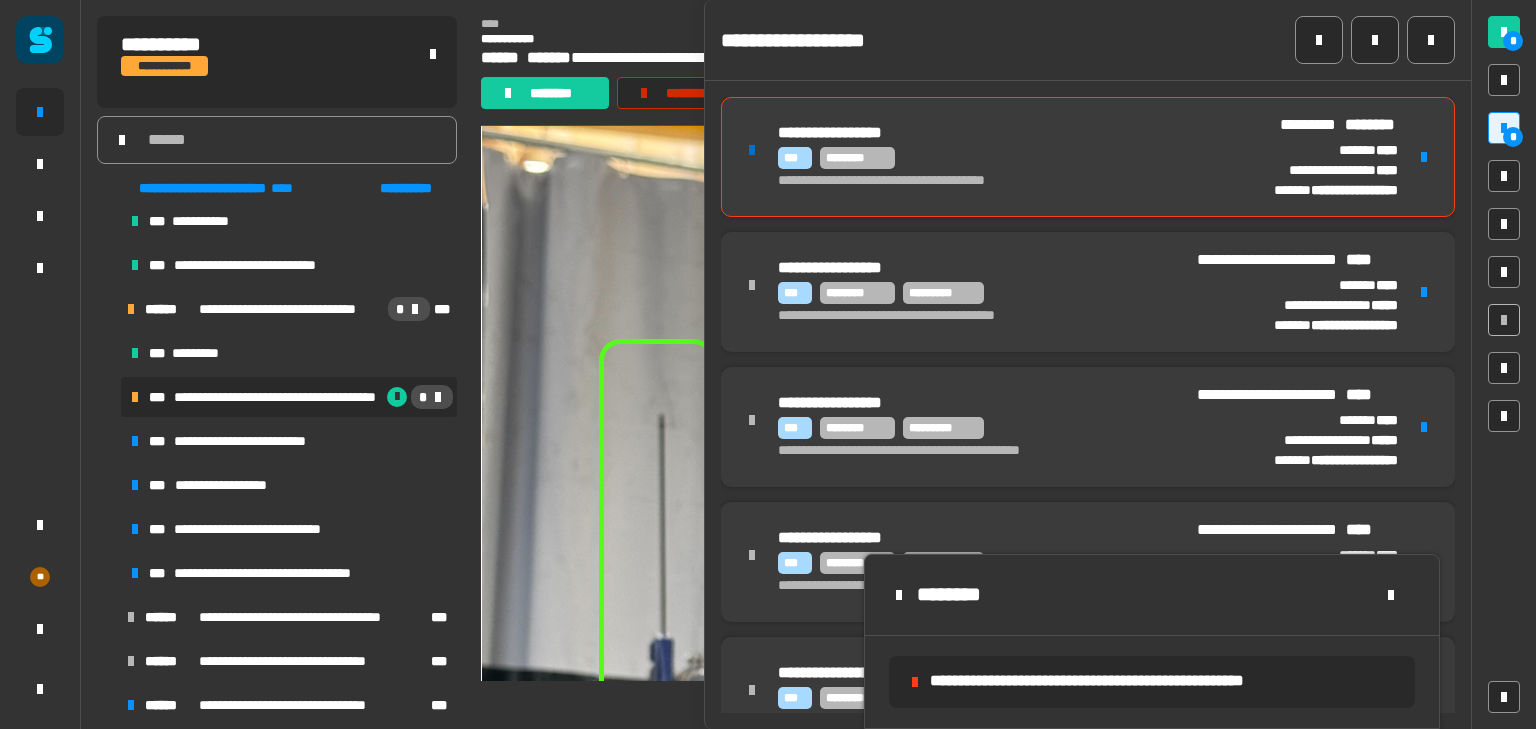 click on "*********" 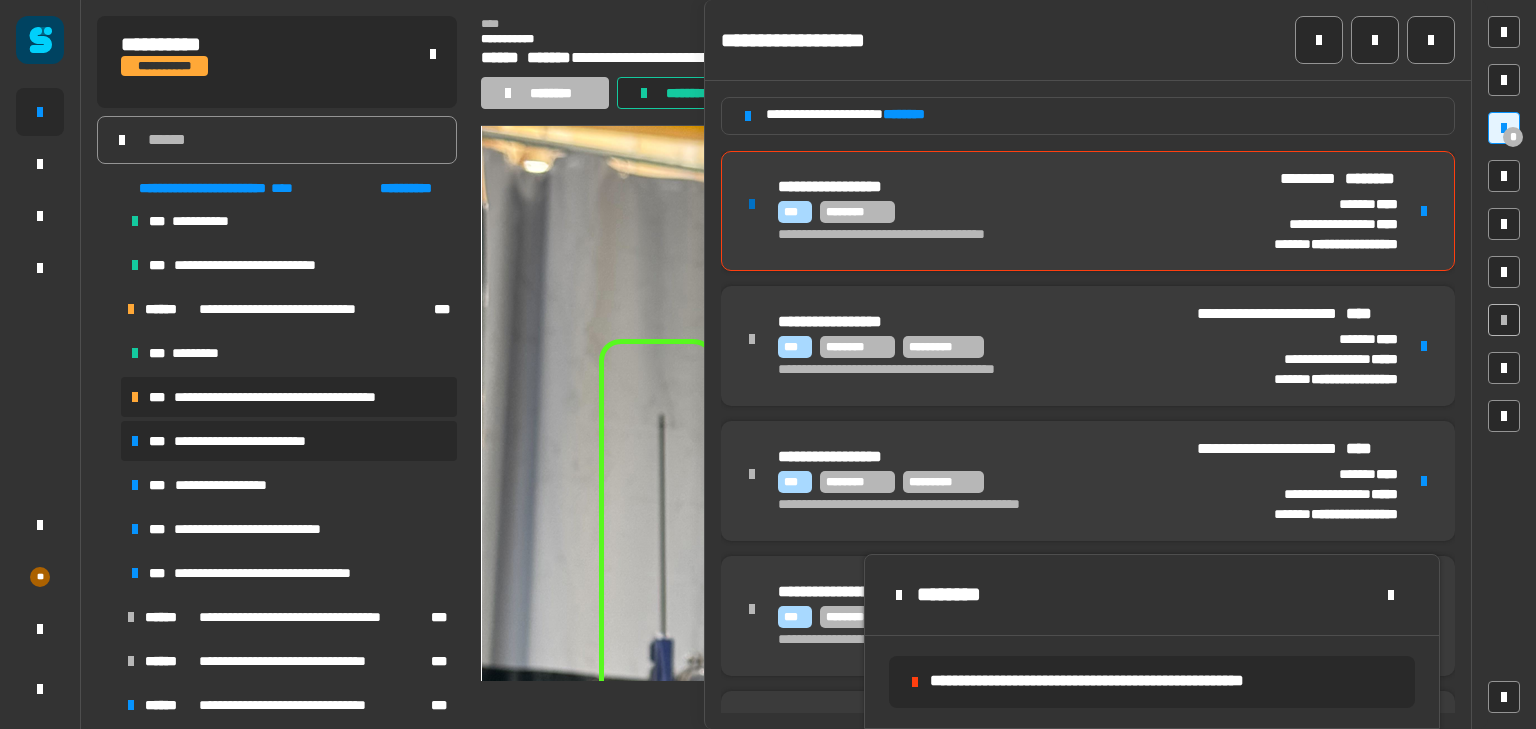 click on "**********" at bounding box center [255, 441] 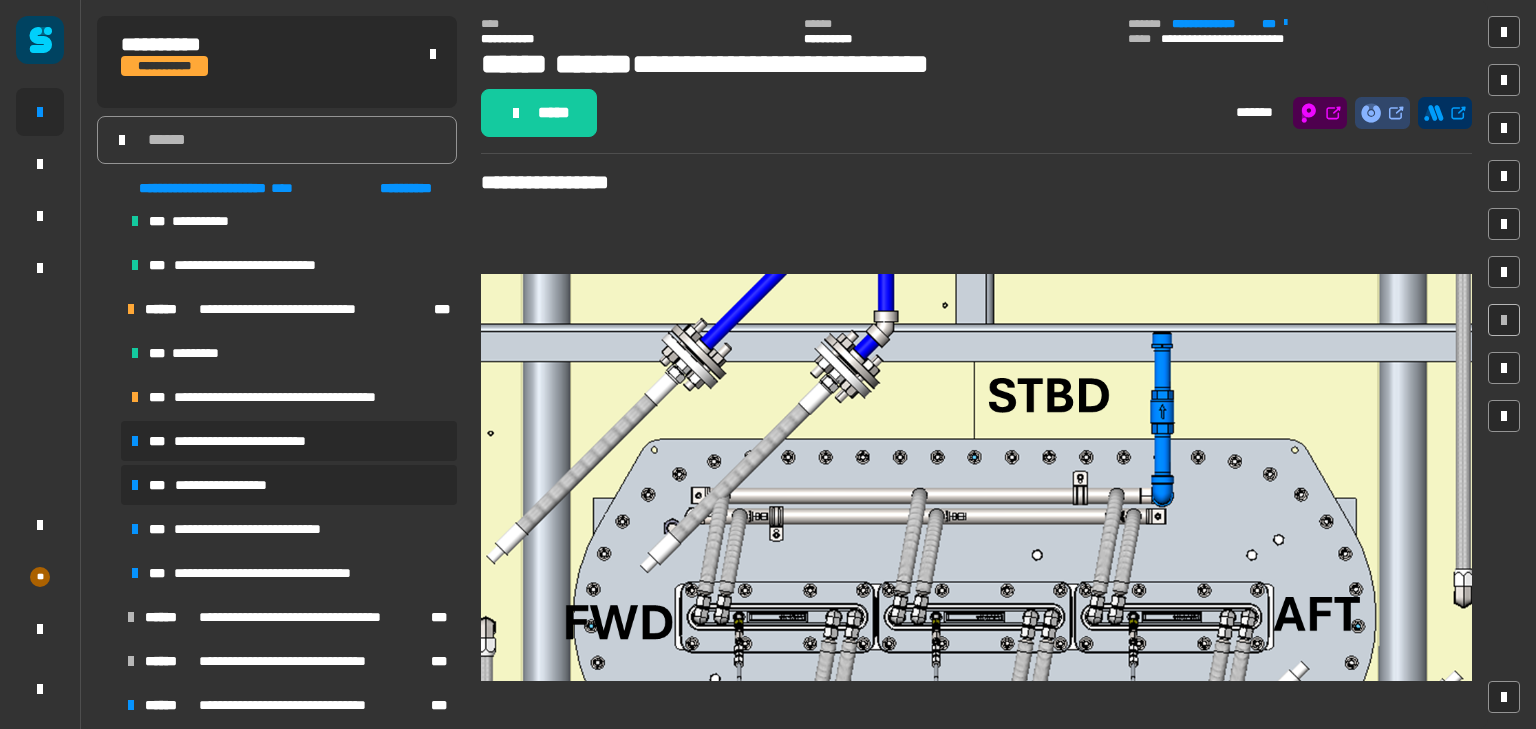 click on "**********" at bounding box center [289, 485] 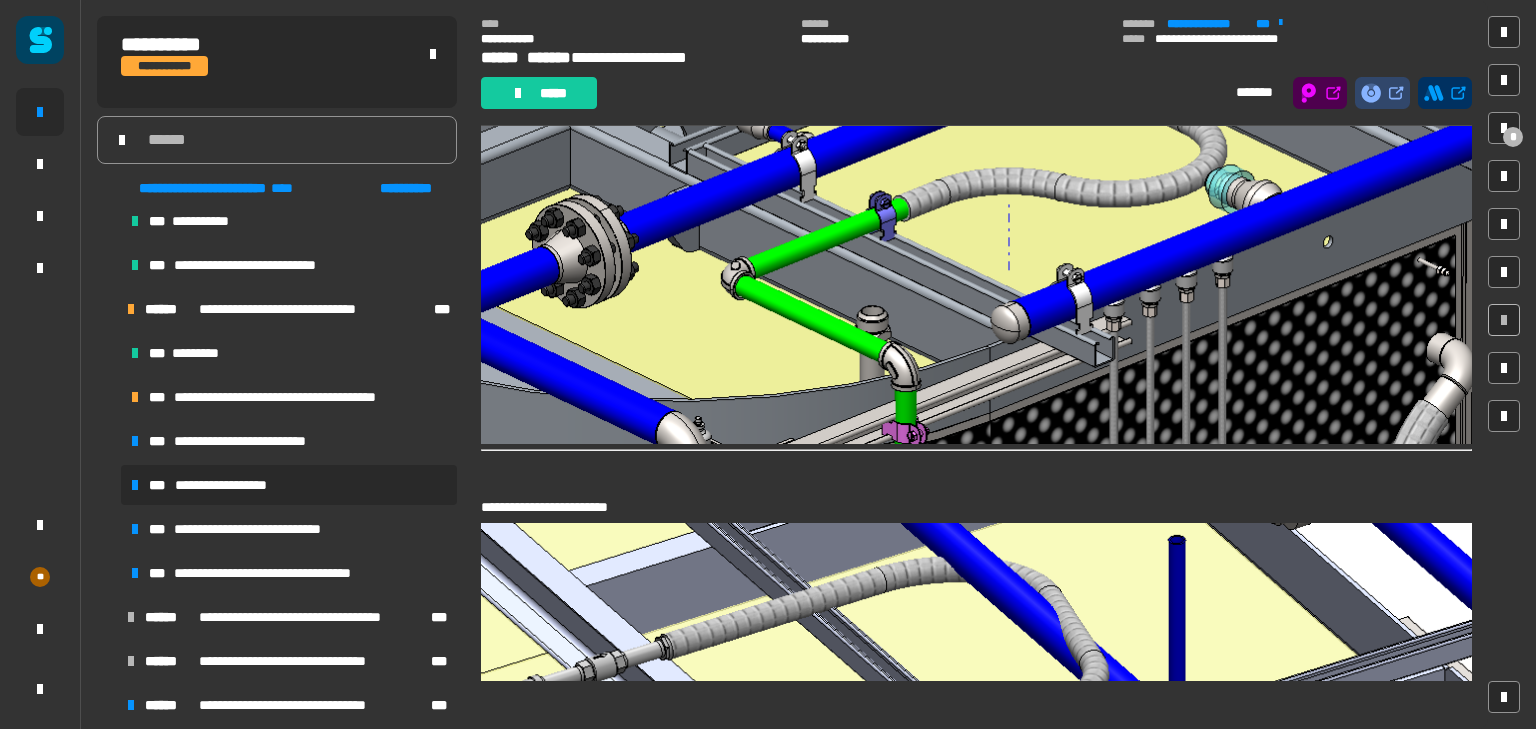 scroll, scrollTop: 5220, scrollLeft: 0, axis: vertical 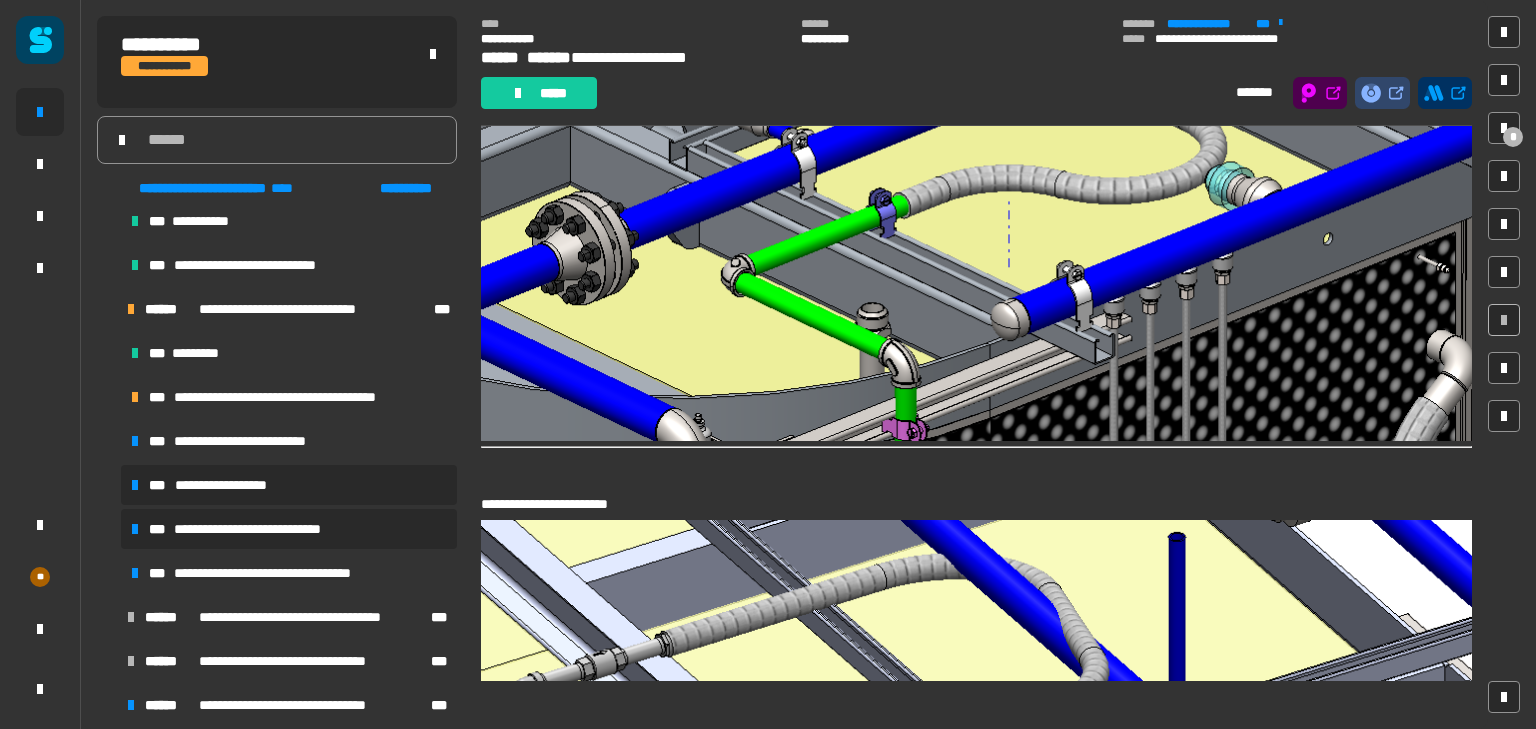 click on "**********" at bounding box center (264, 529) 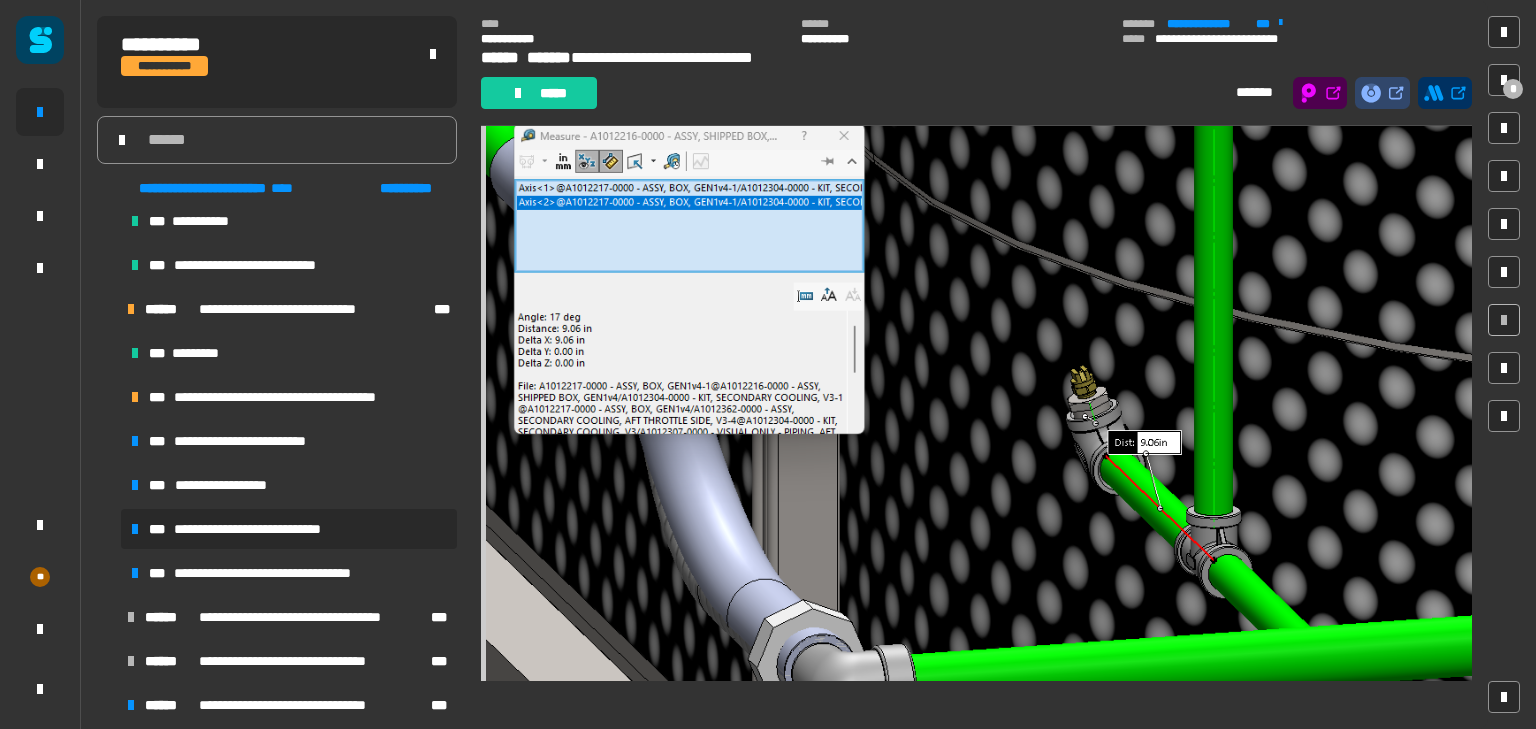 scroll, scrollTop: 4015, scrollLeft: 0, axis: vertical 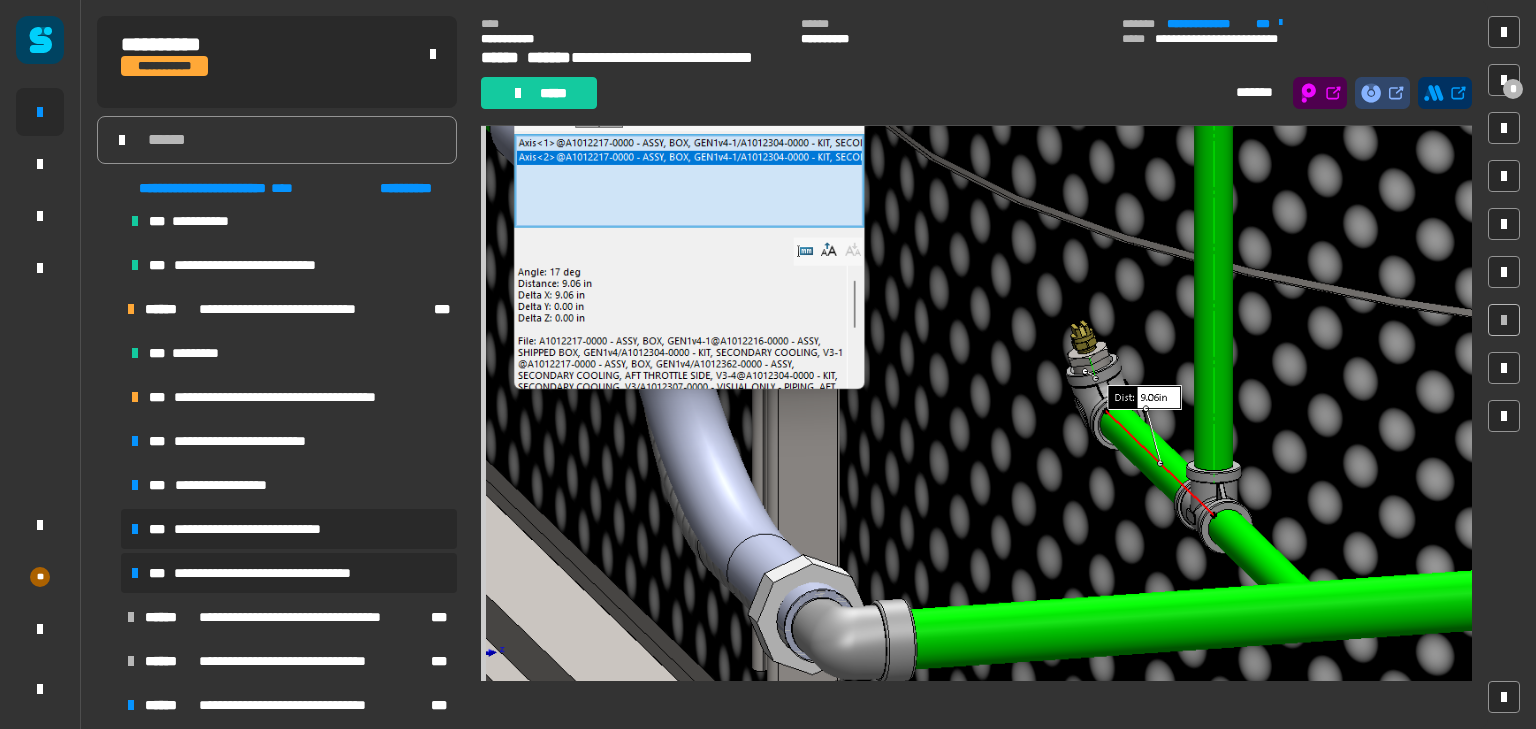 click on "**********" at bounding box center [289, 573] 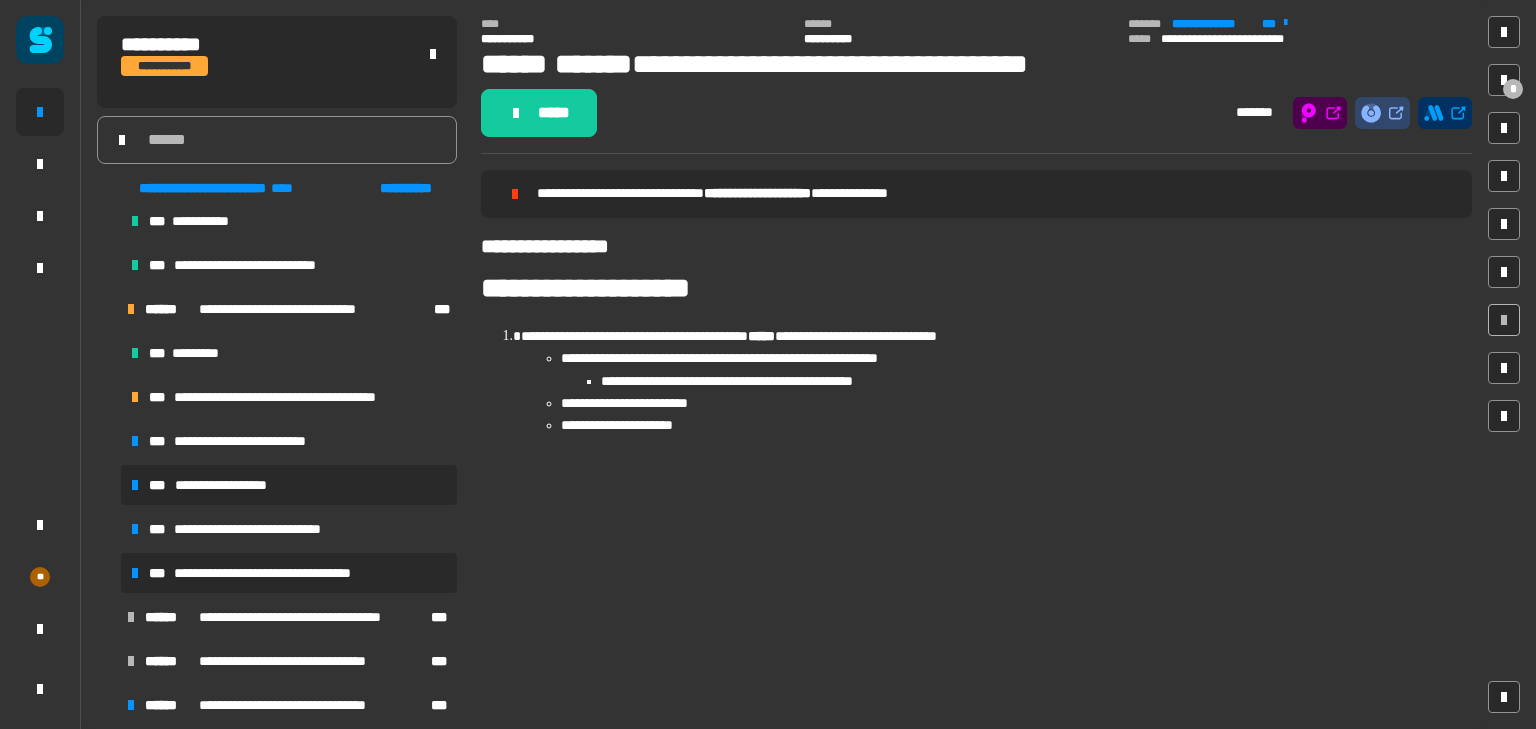 click on "**********" at bounding box center [289, 485] 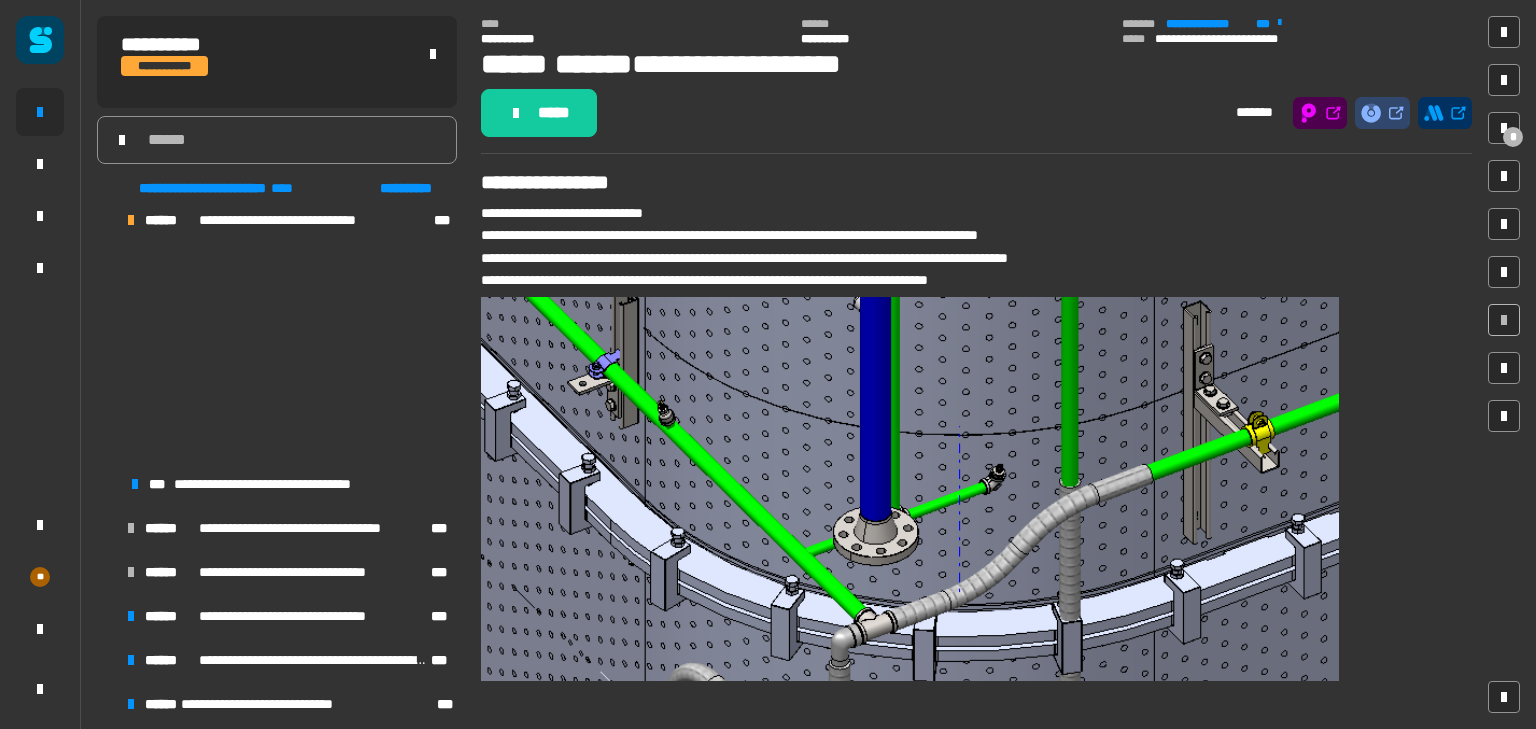 scroll, scrollTop: 2661, scrollLeft: 0, axis: vertical 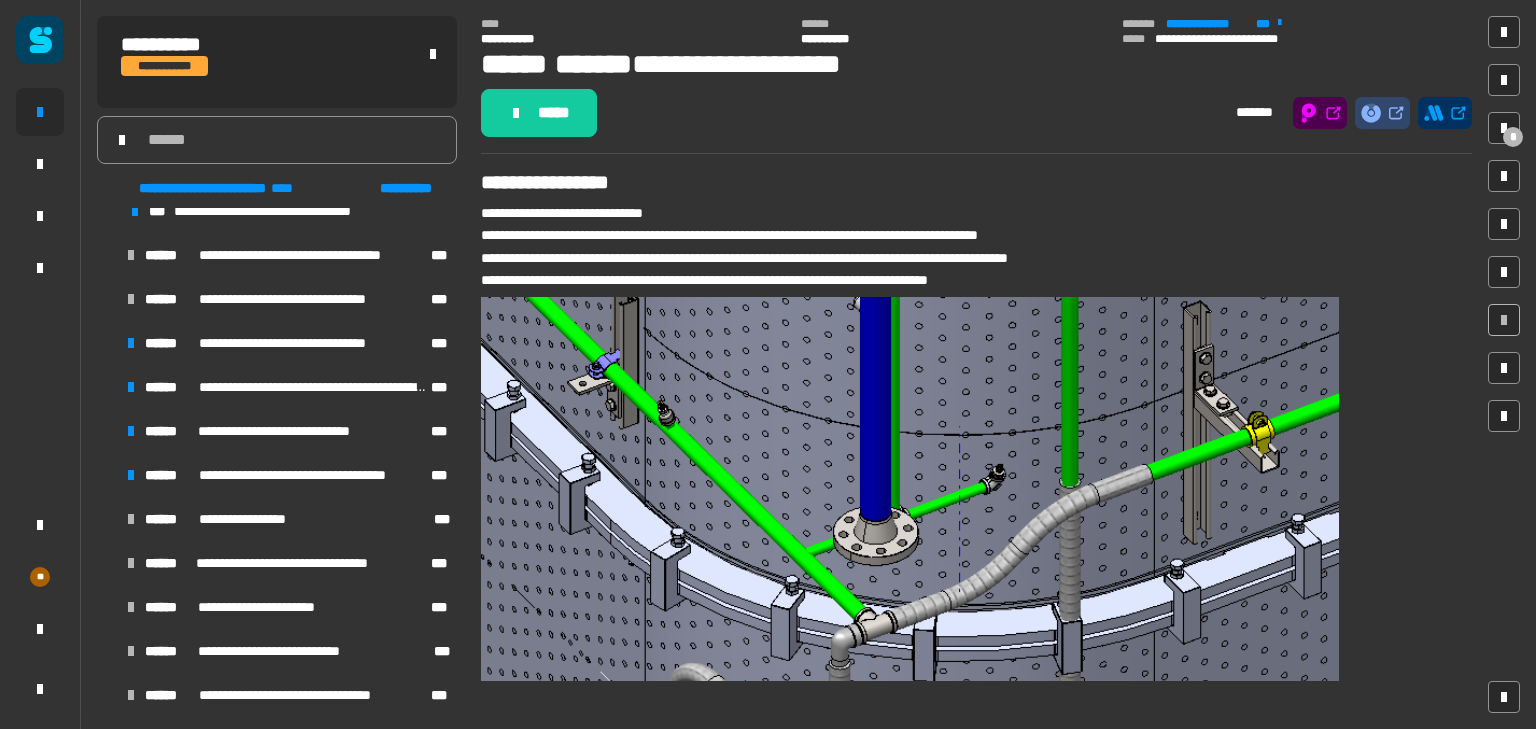 click at bounding box center [107, 343] 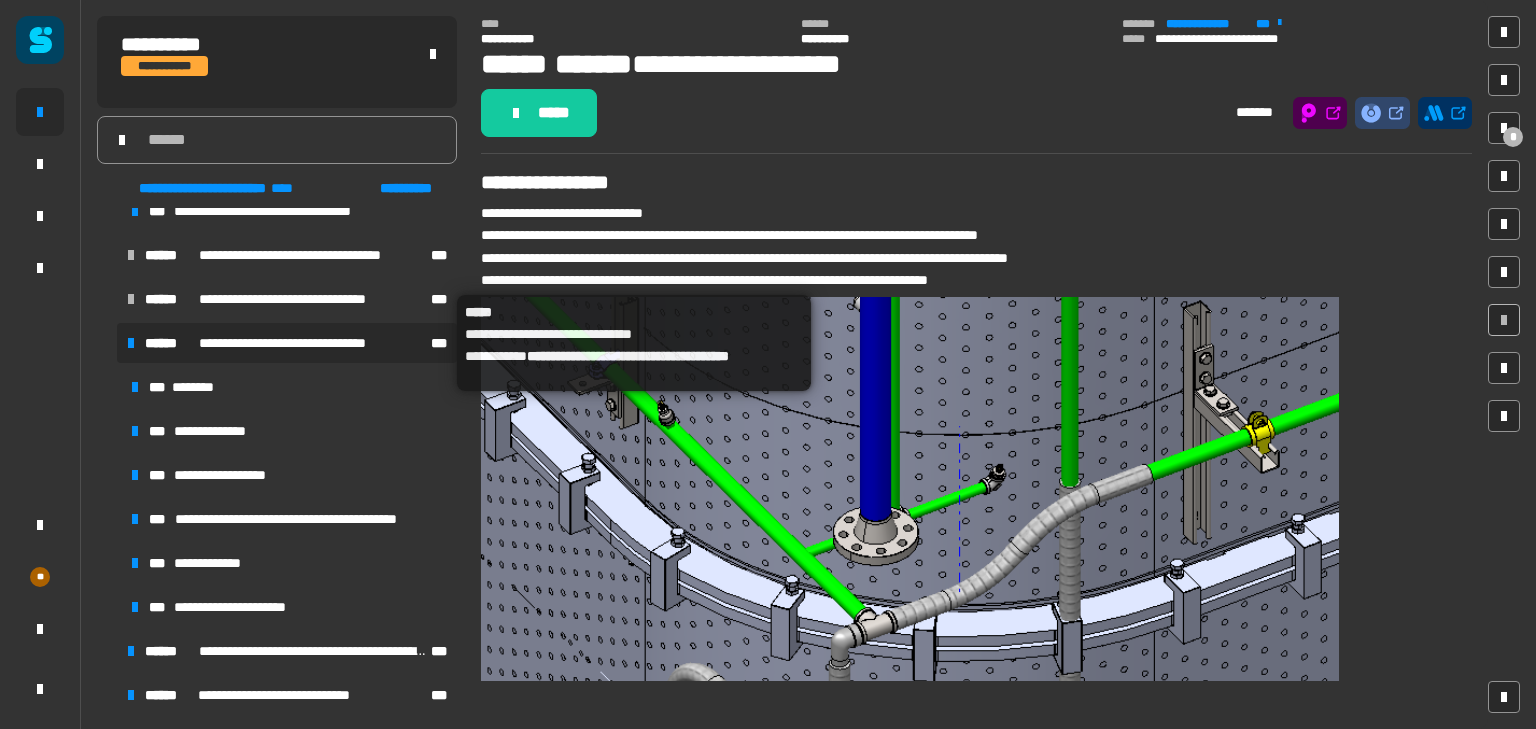click on "**********" at bounding box center (303, 343) 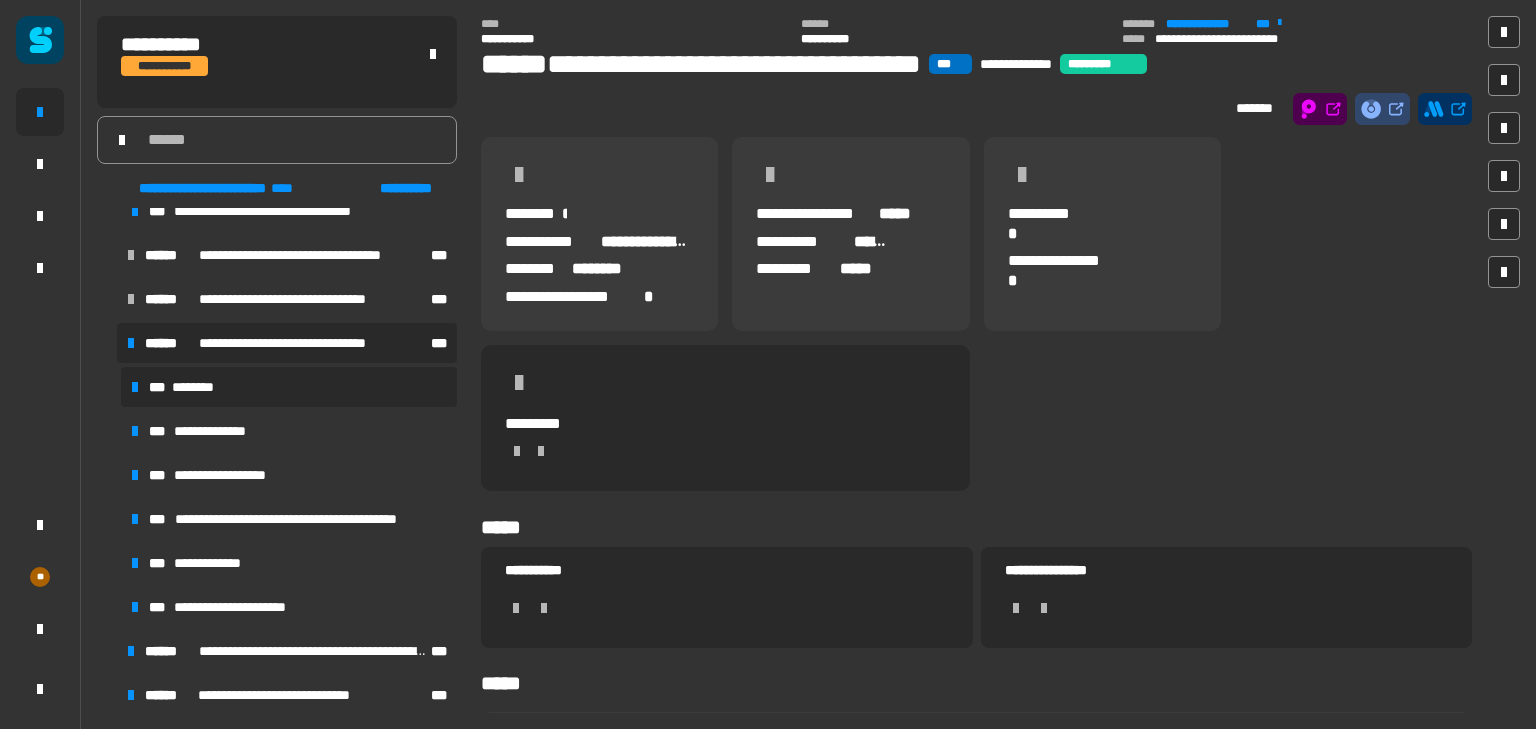 click on "********" at bounding box center [196, 387] 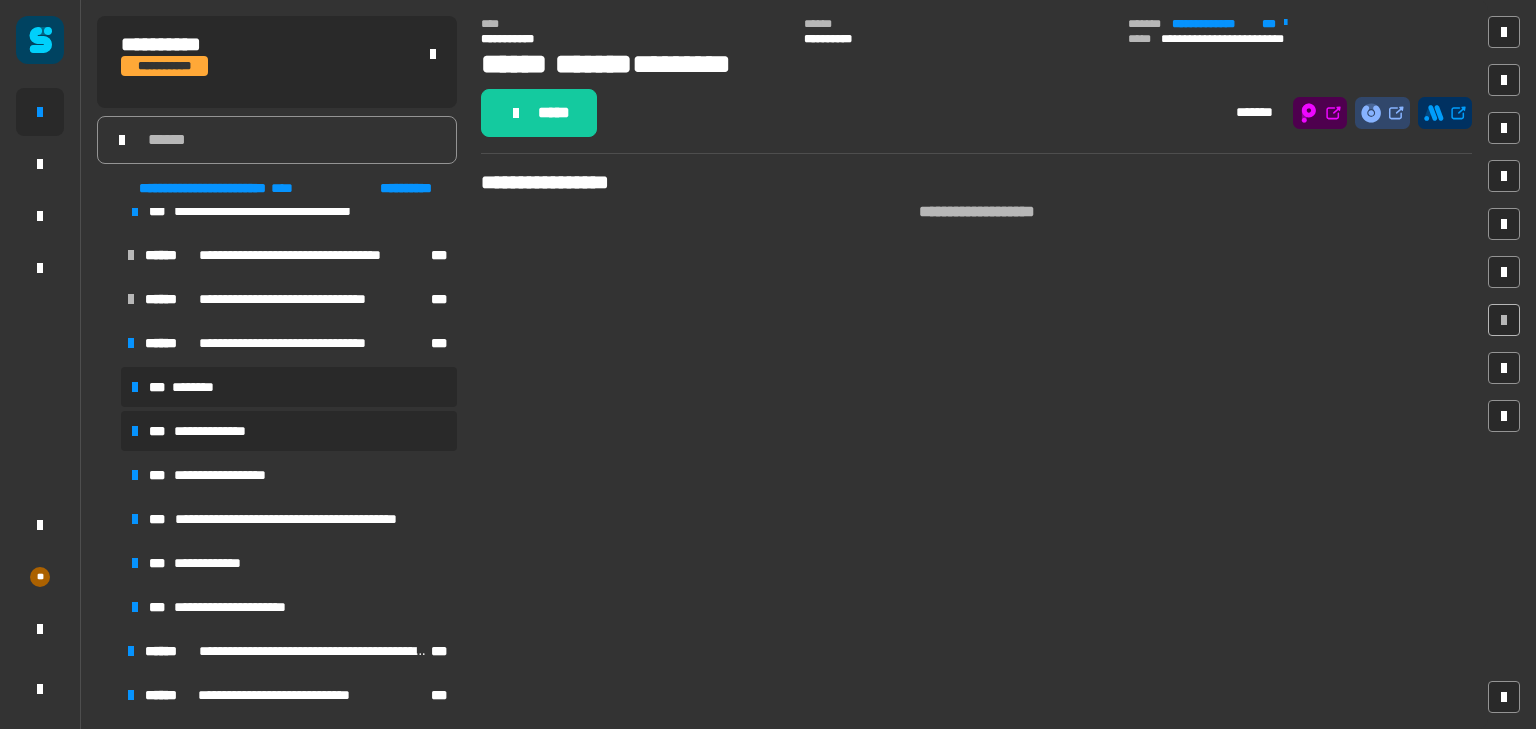 click on "**********" at bounding box center [222, 431] 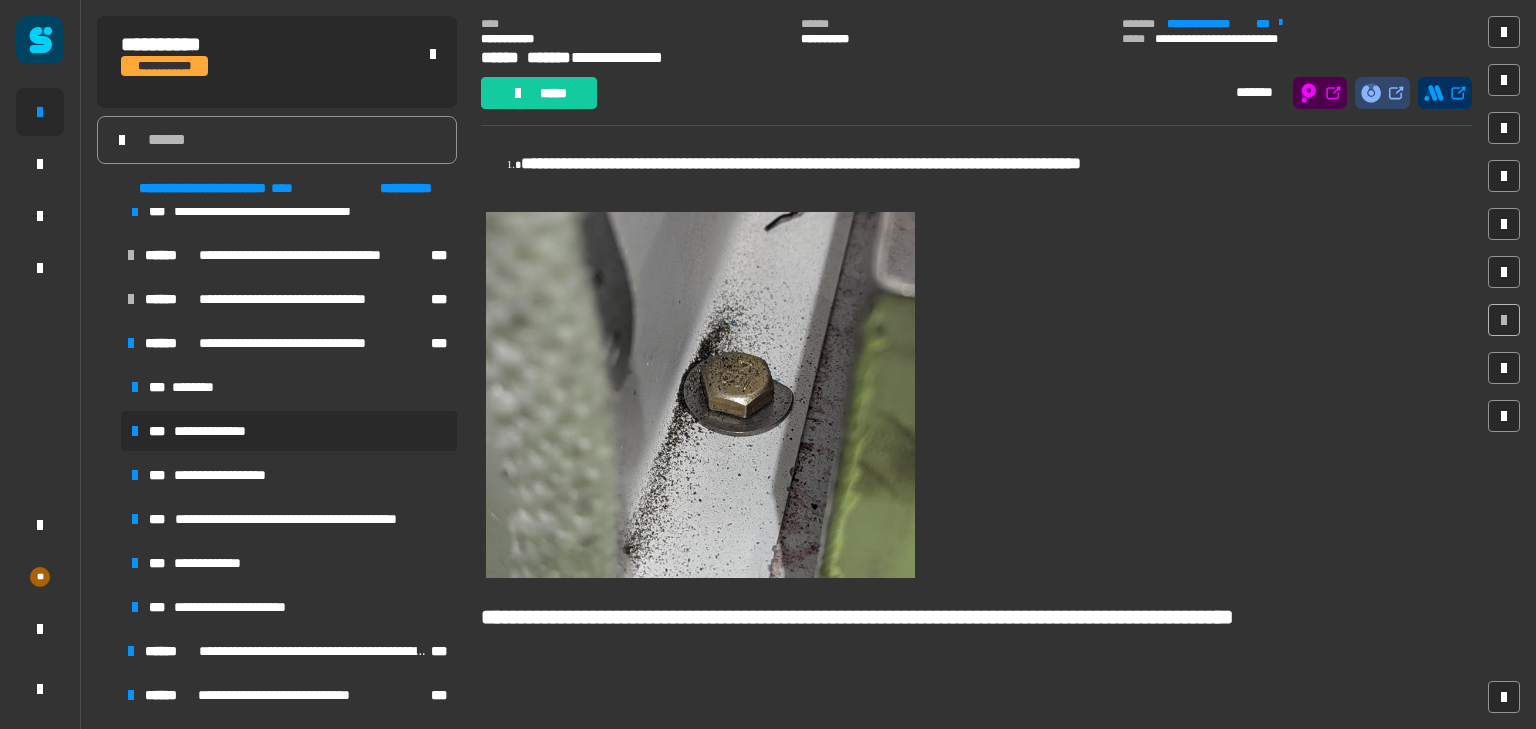 scroll, scrollTop: 82, scrollLeft: 0, axis: vertical 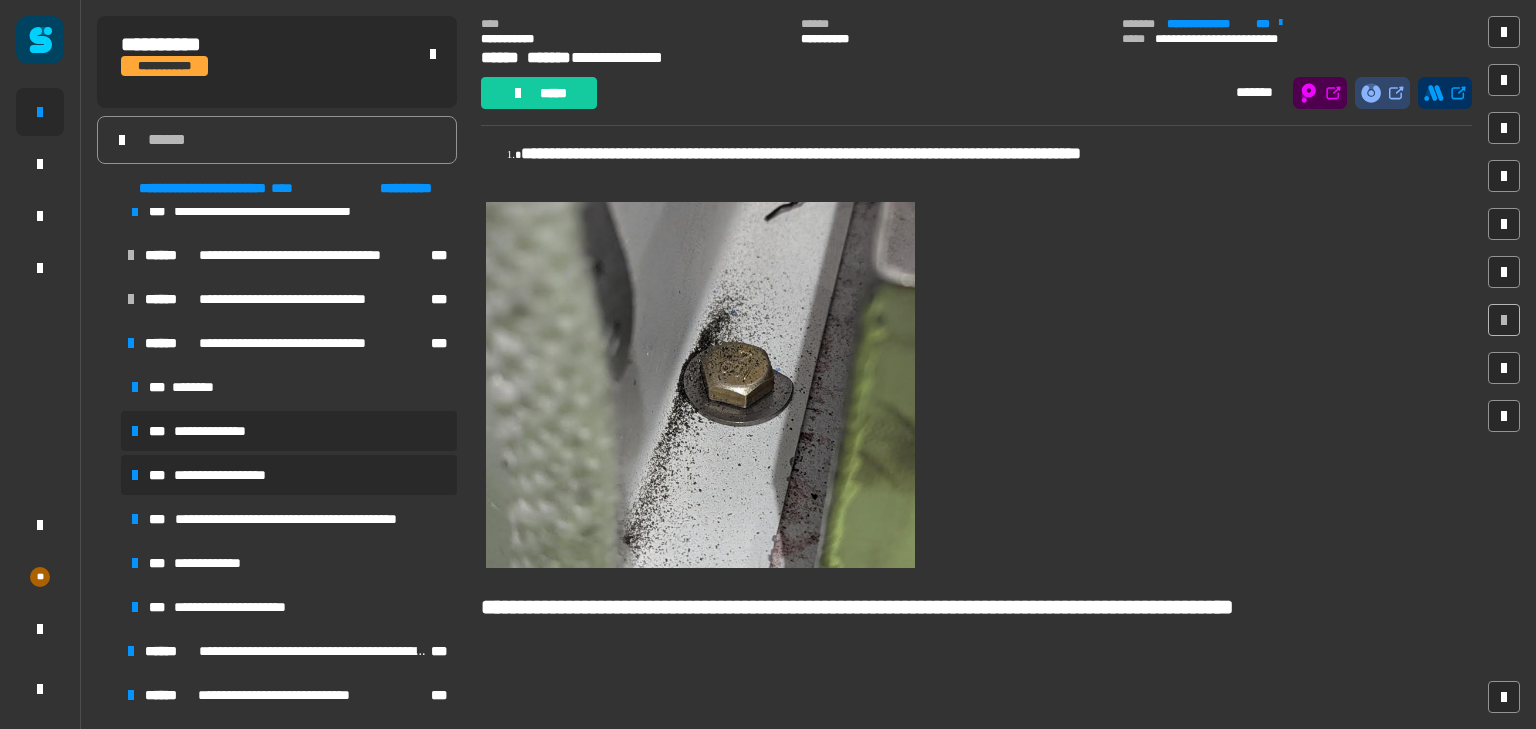 click on "**********" at bounding box center (289, 475) 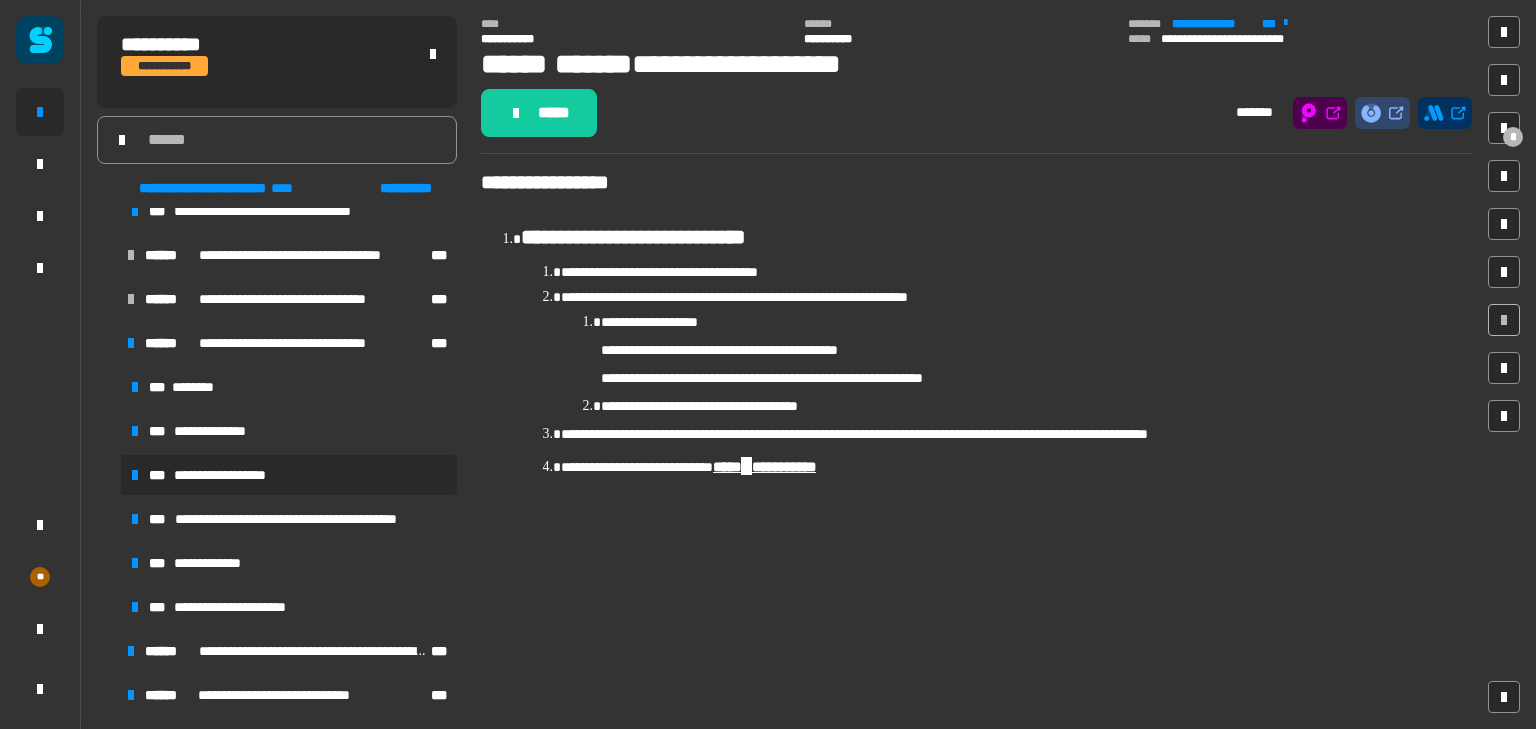 click on "*" 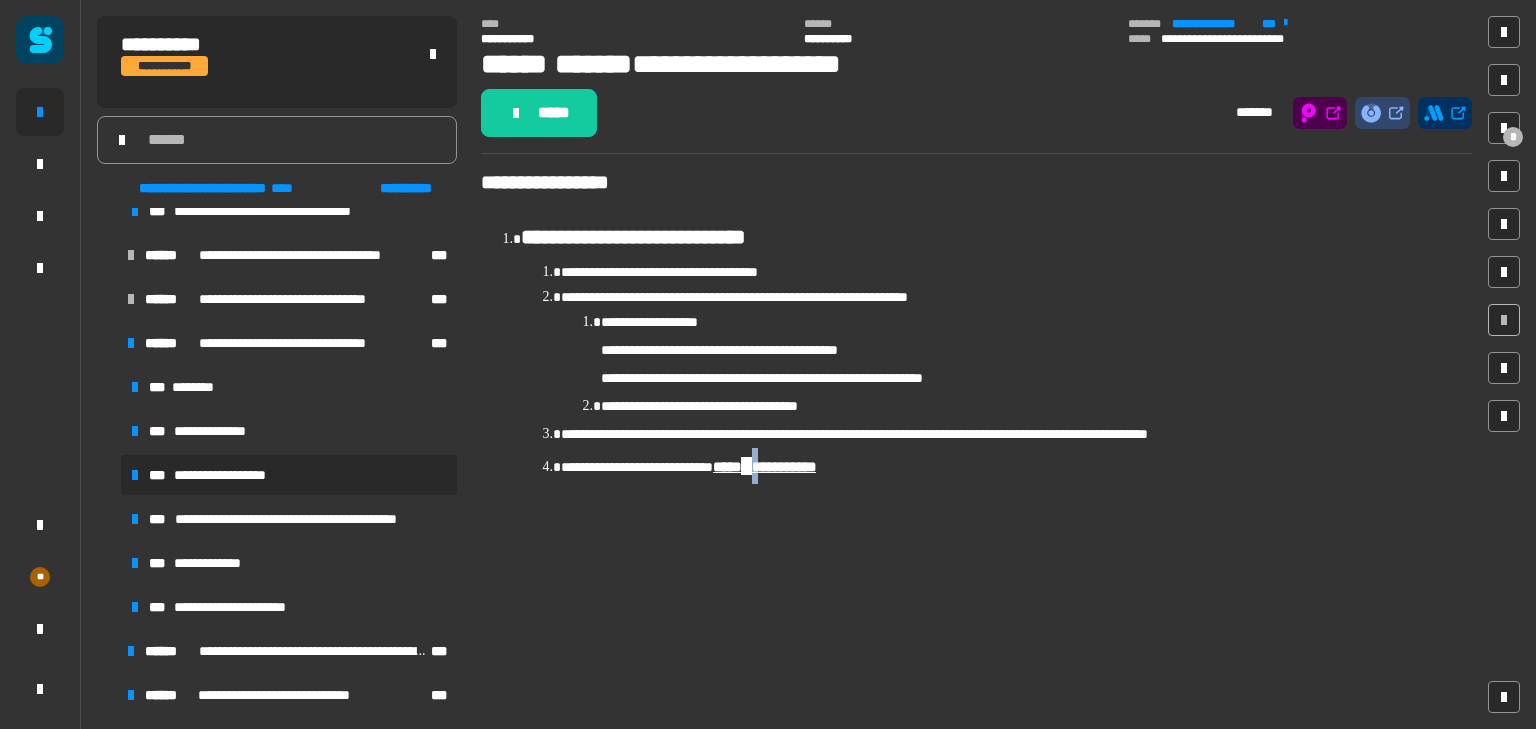 click on "*" 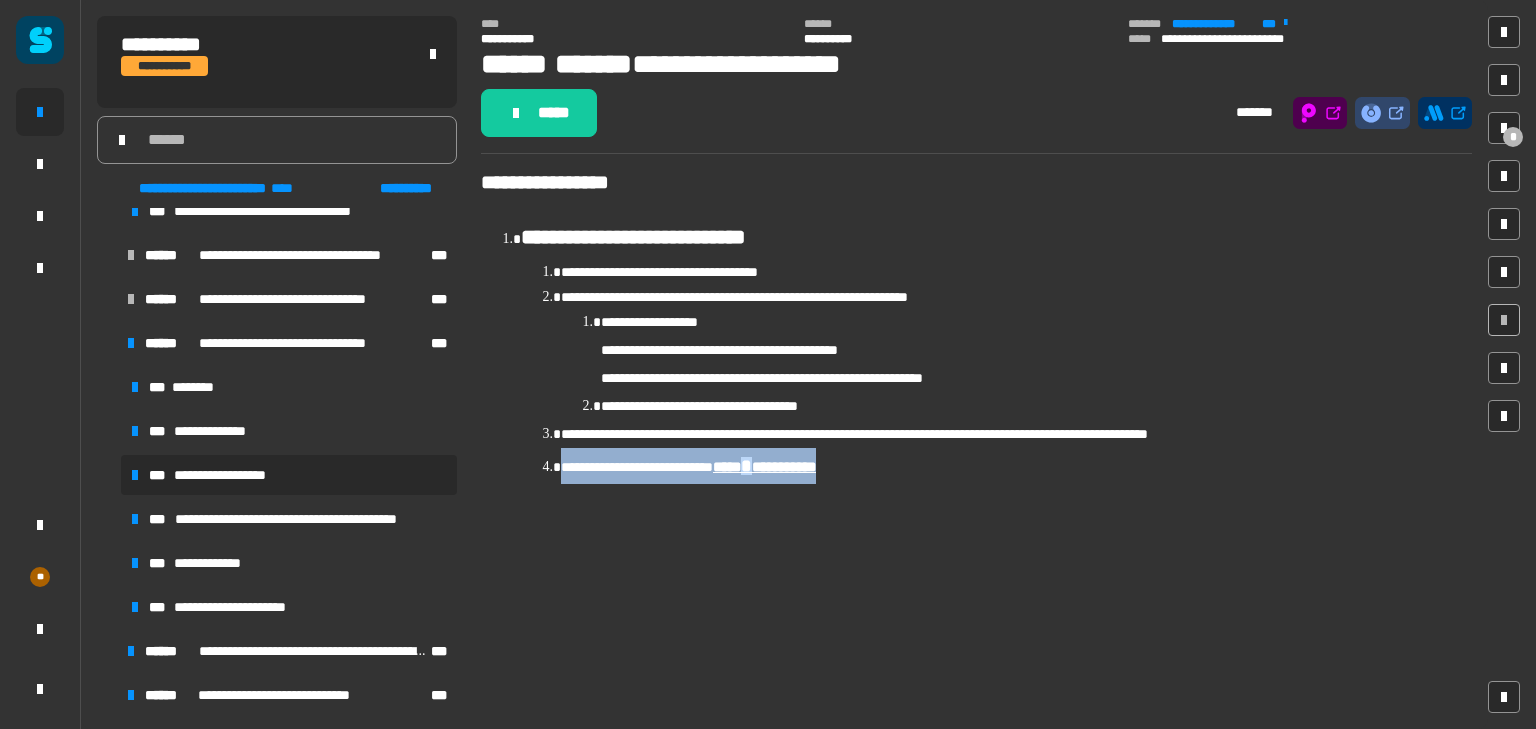 click on "*" 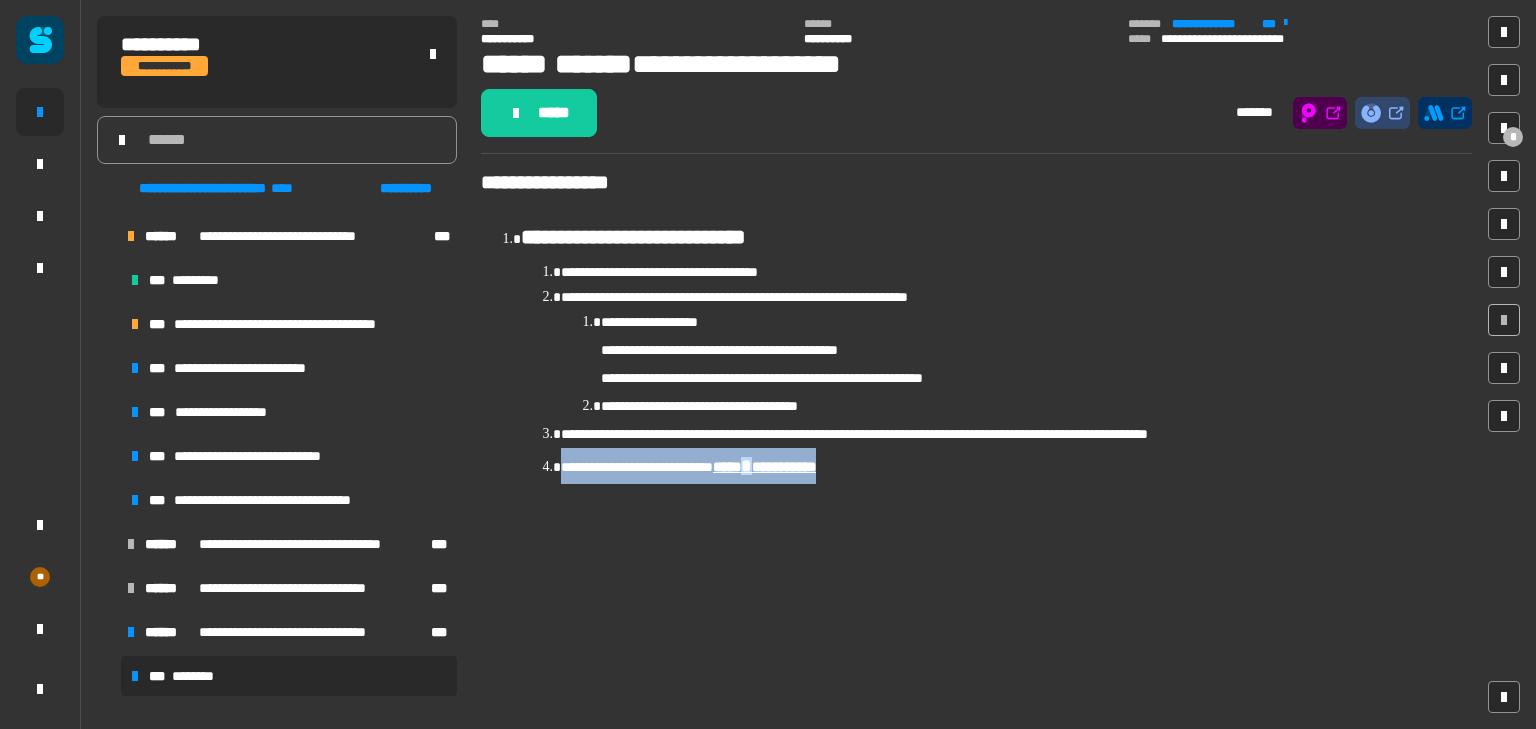scroll, scrollTop: 2371, scrollLeft: 0, axis: vertical 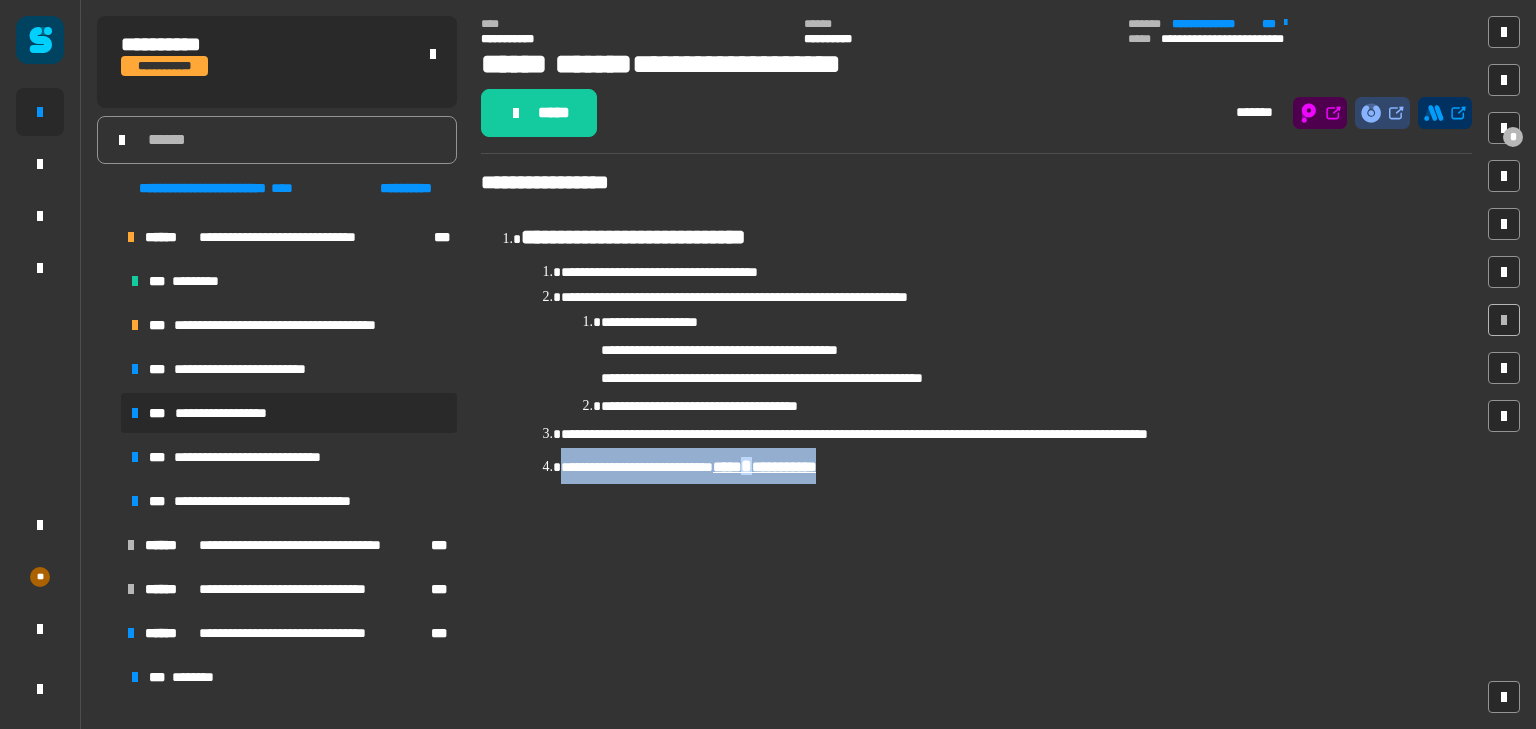 click on "**********" at bounding box center (237, 413) 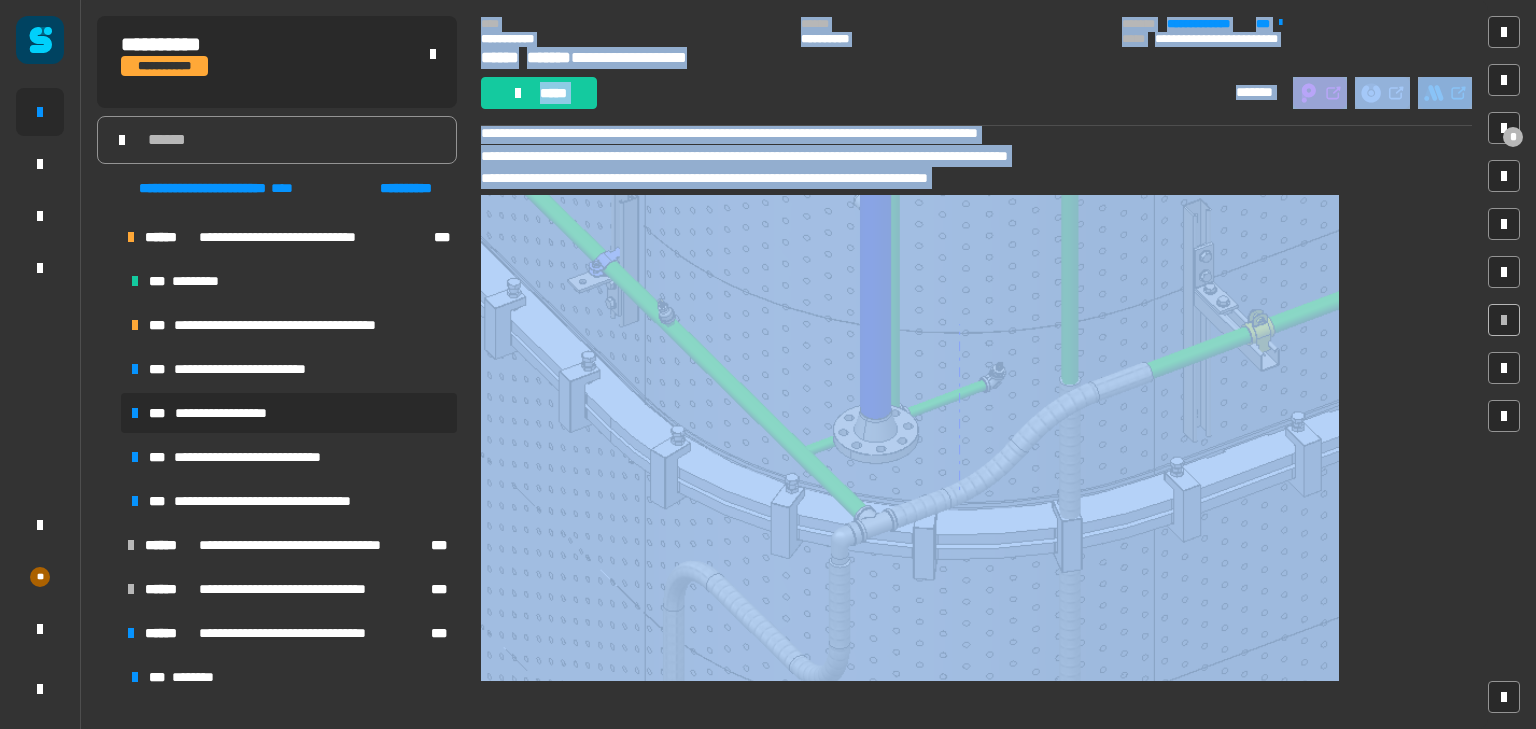 scroll, scrollTop: 0, scrollLeft: 0, axis: both 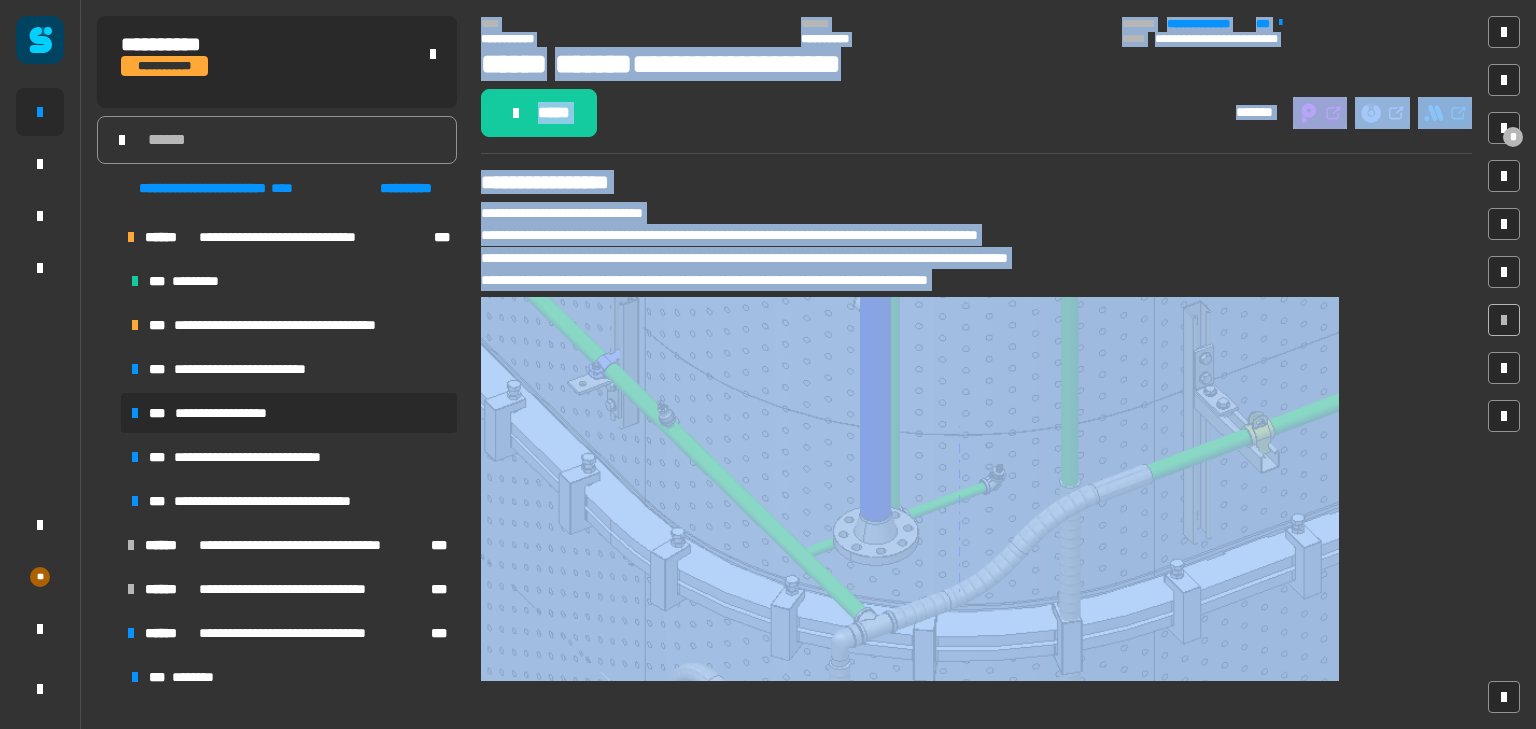 click on "**********" 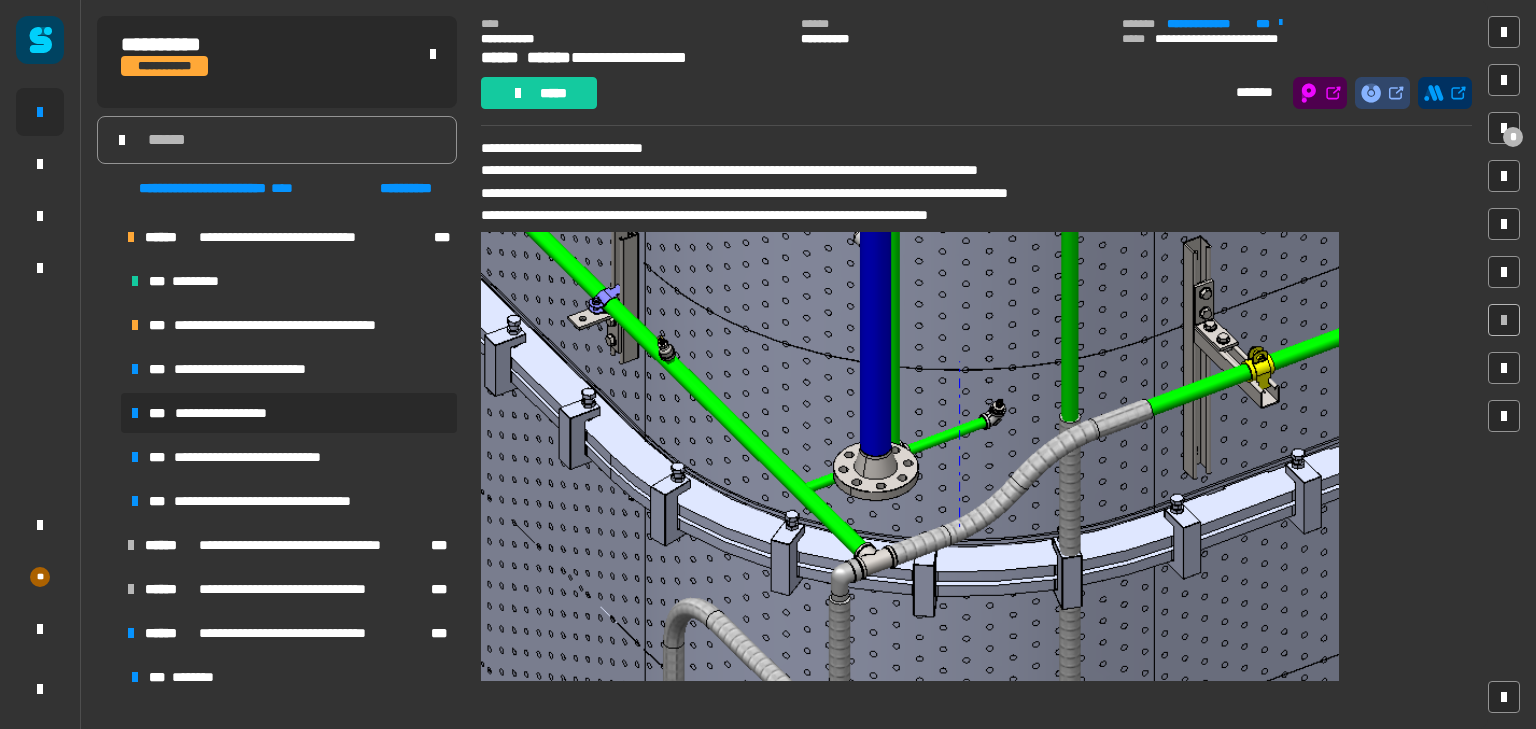 scroll, scrollTop: 32, scrollLeft: 0, axis: vertical 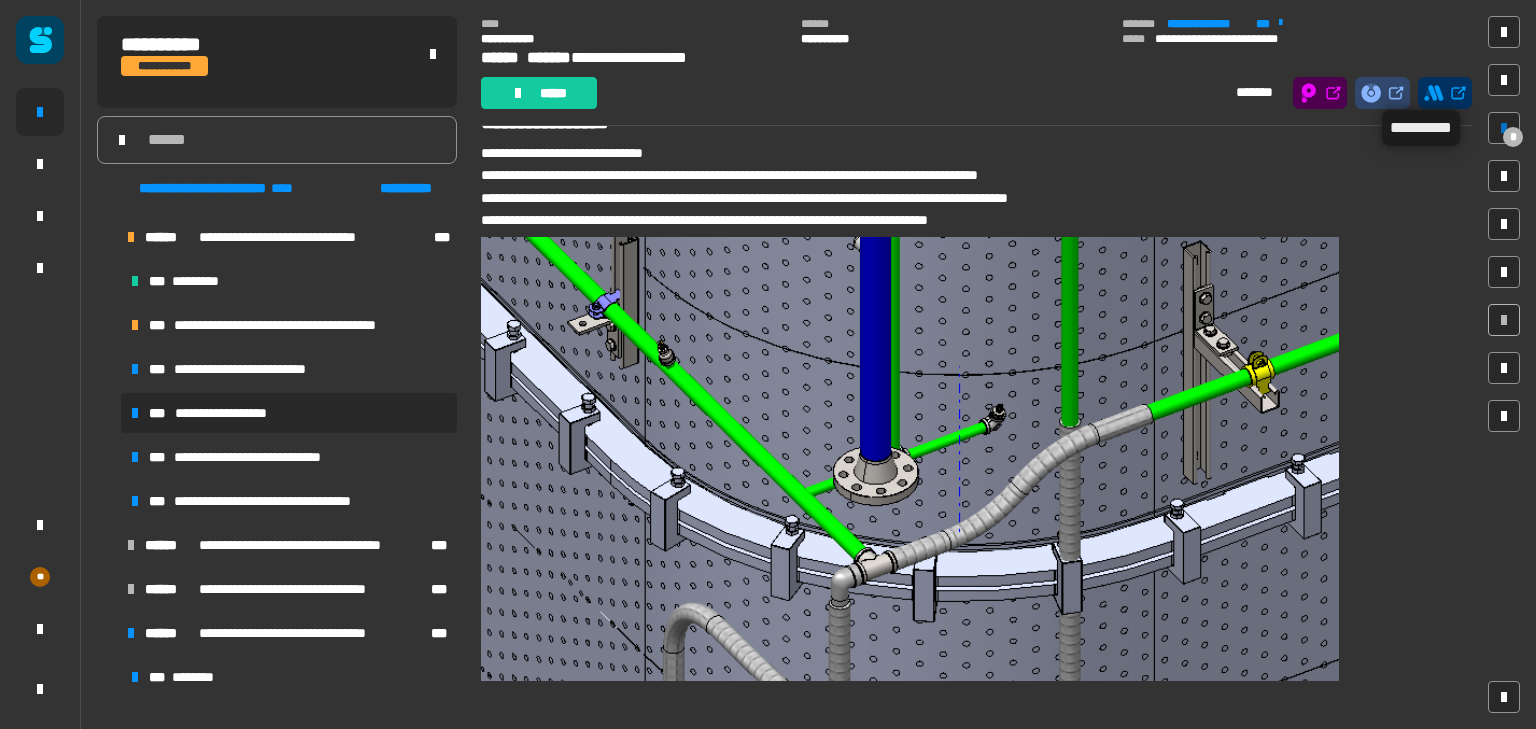 click at bounding box center (1504, 128) 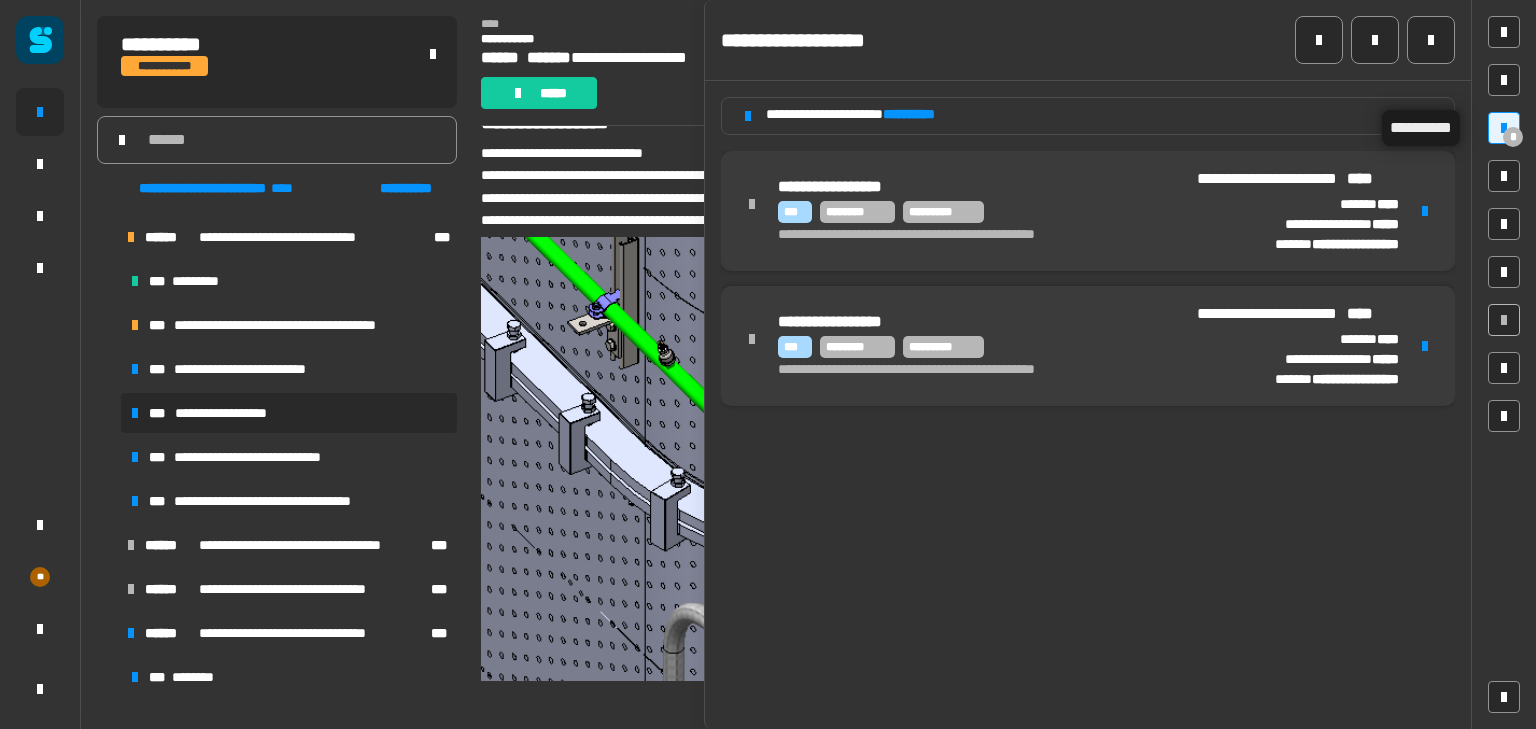 click at bounding box center (1504, 128) 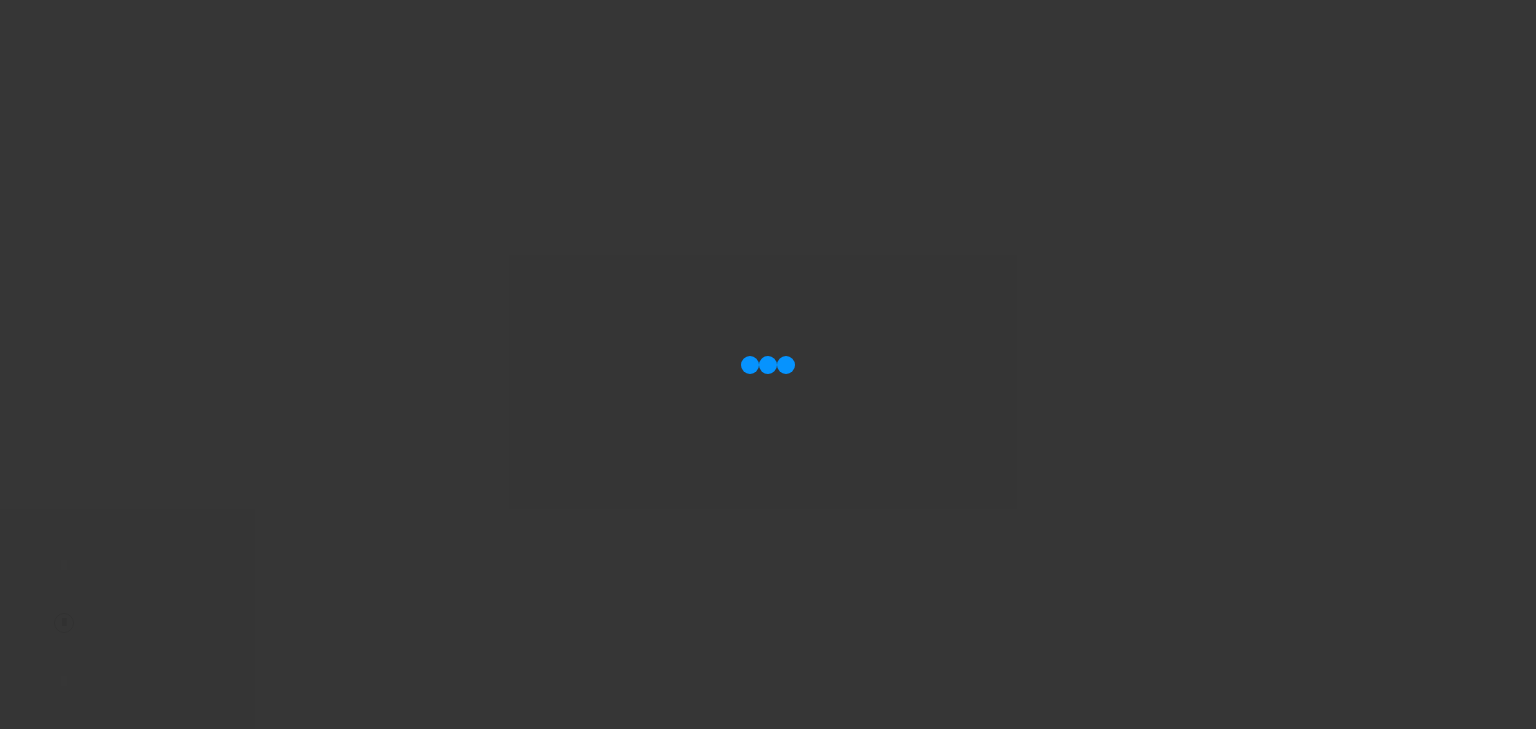 scroll, scrollTop: 0, scrollLeft: 0, axis: both 